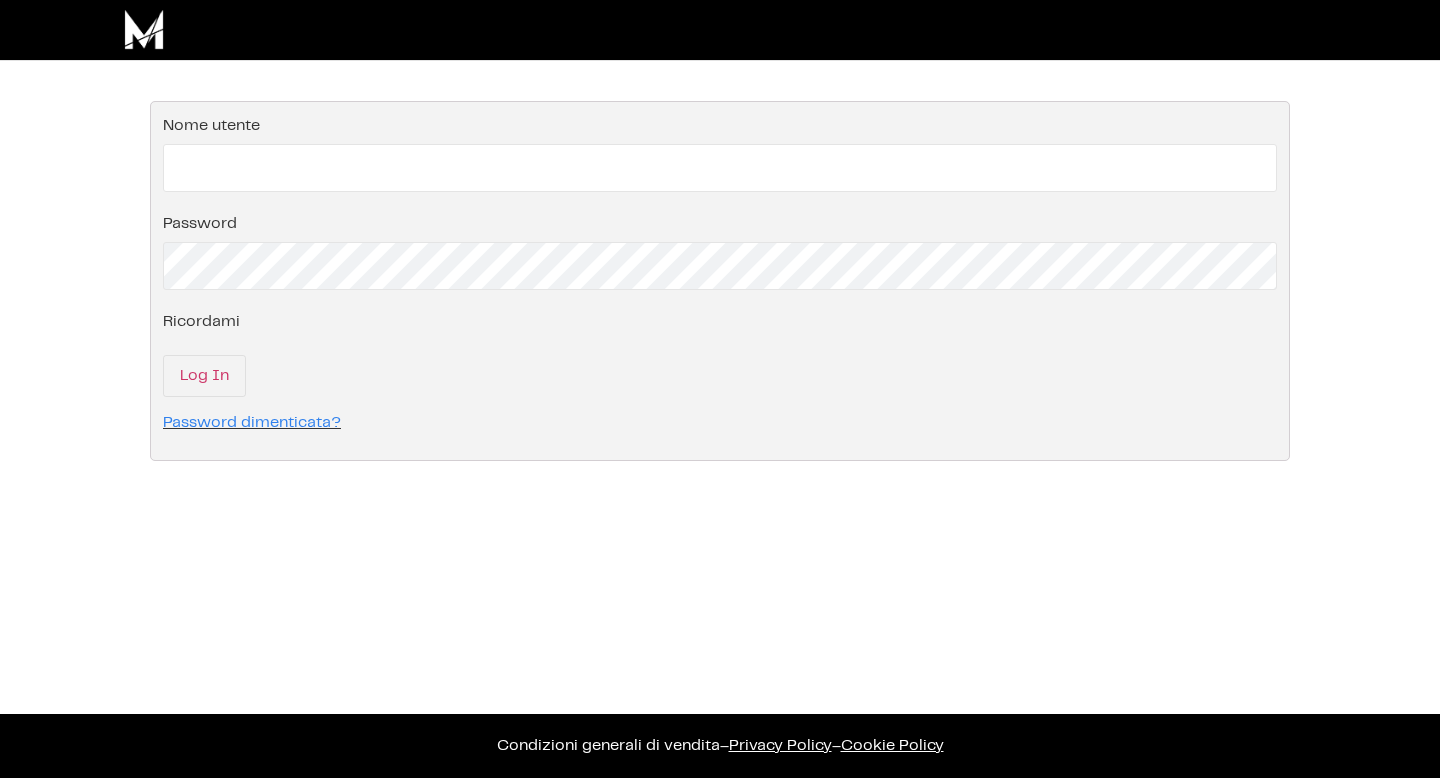 scroll, scrollTop: 0, scrollLeft: 0, axis: both 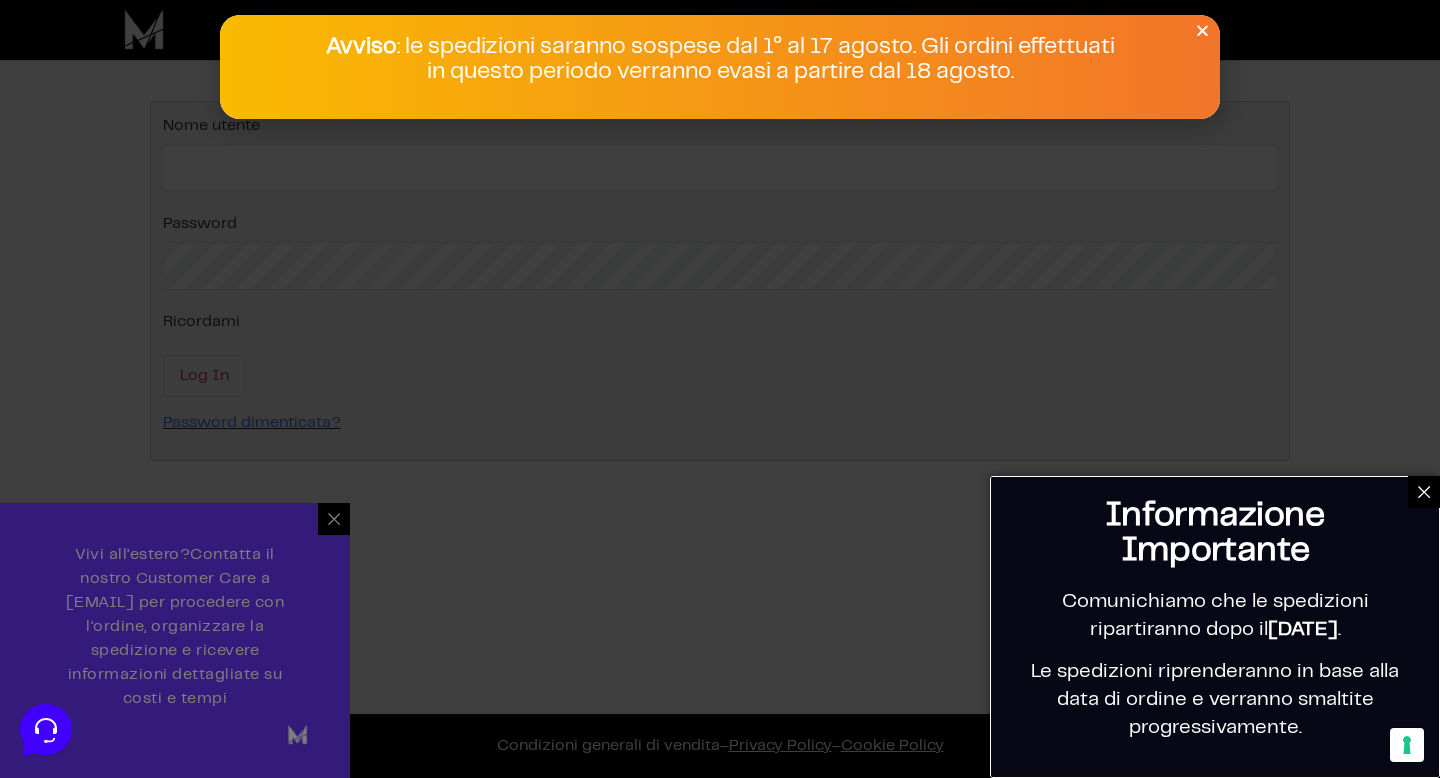 click at bounding box center (1424, 492) 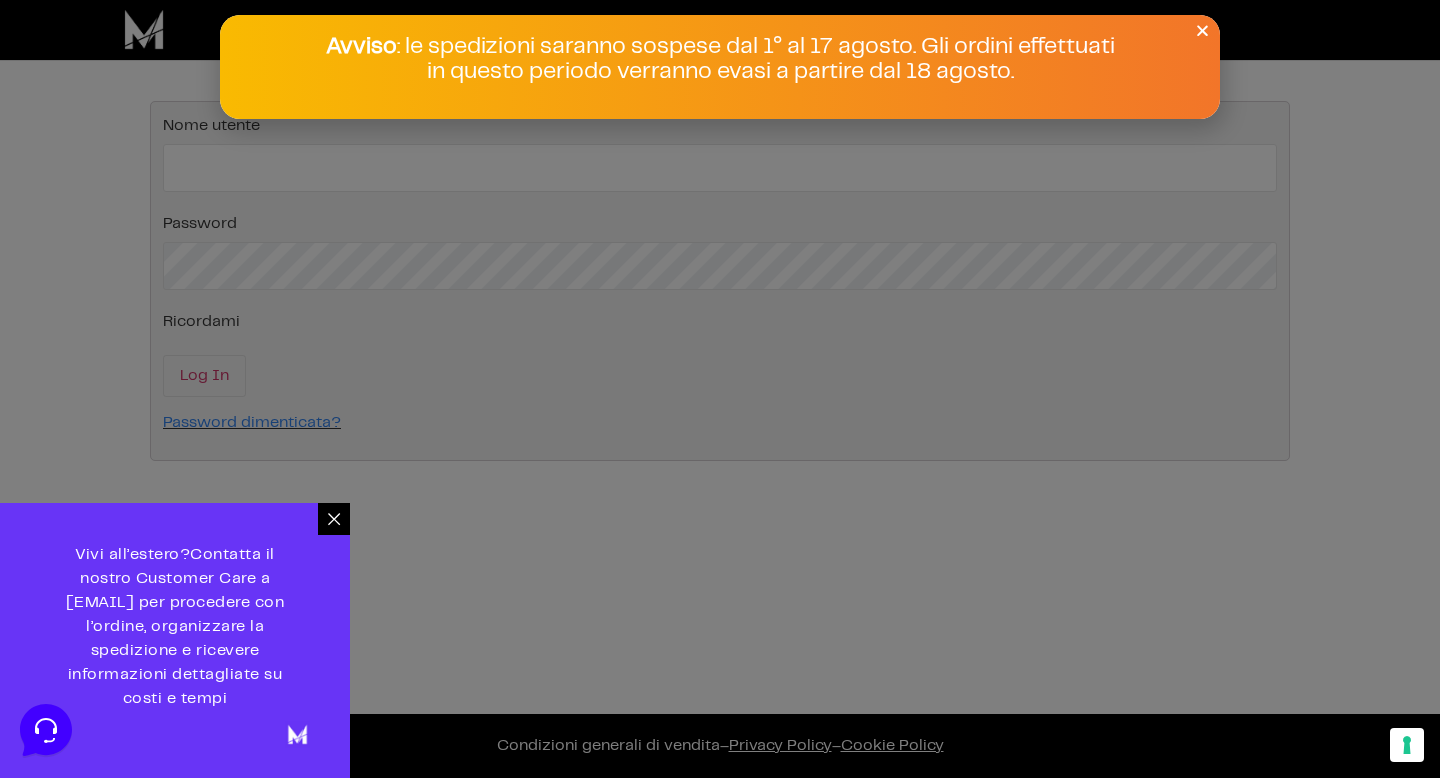 click 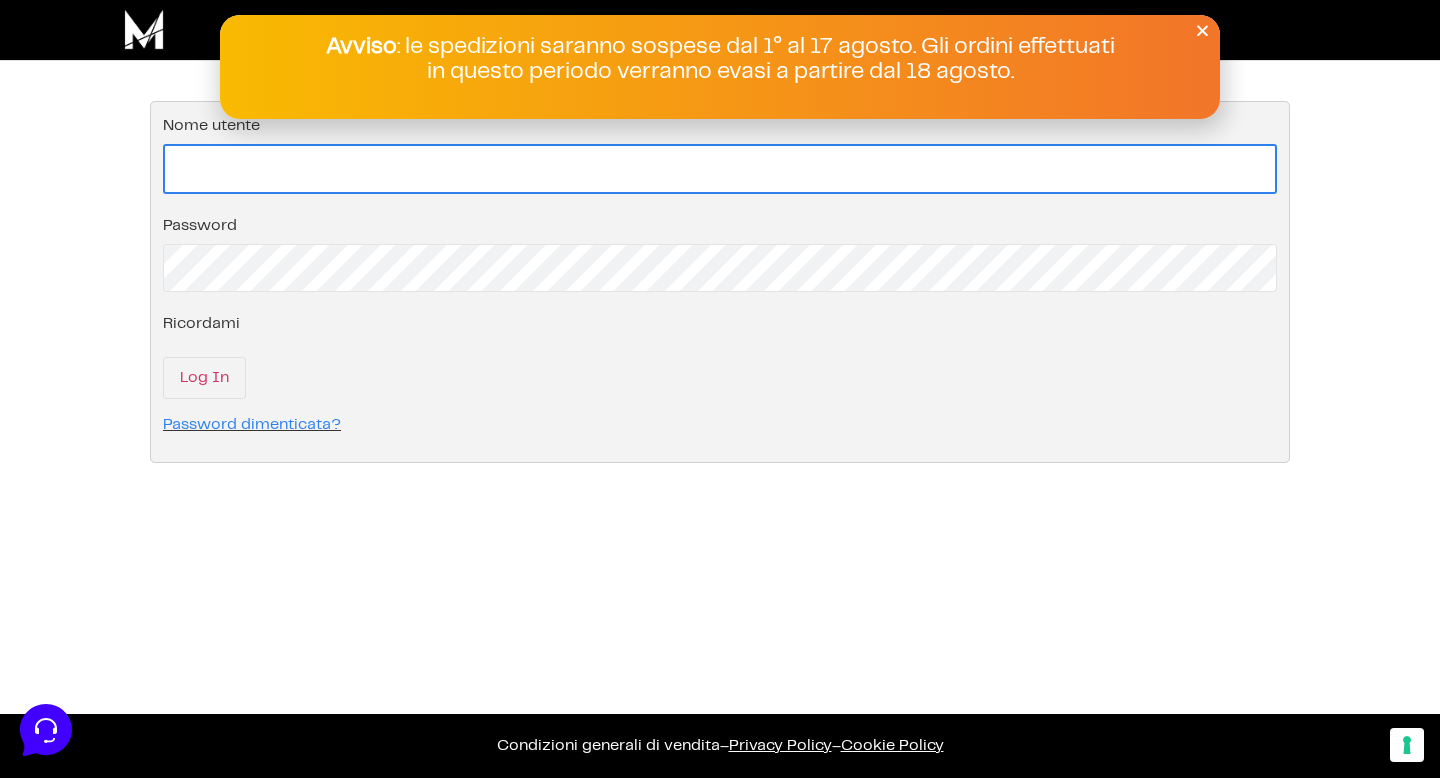 click on "Nome utente" at bounding box center [720, 169] 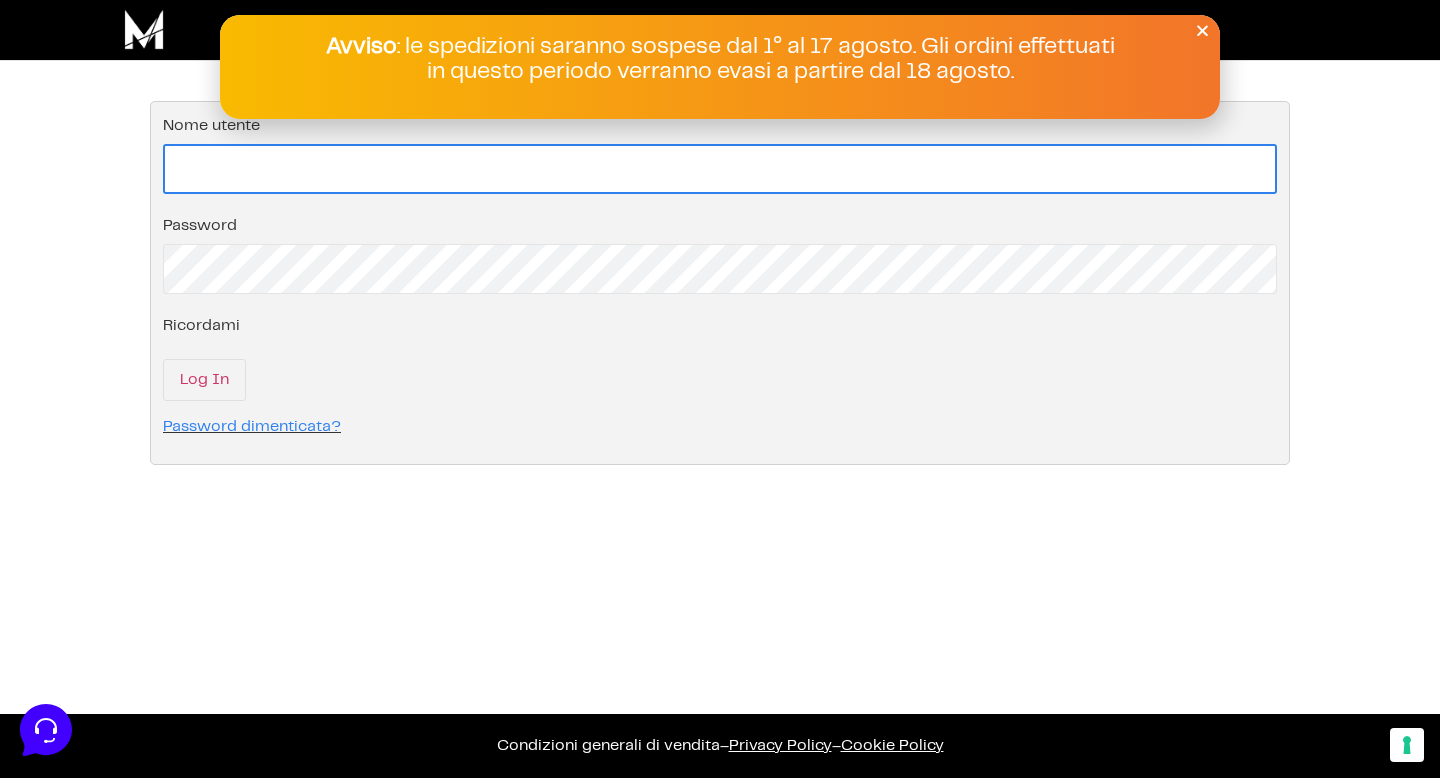 click on "Nome utente" at bounding box center (720, 169) 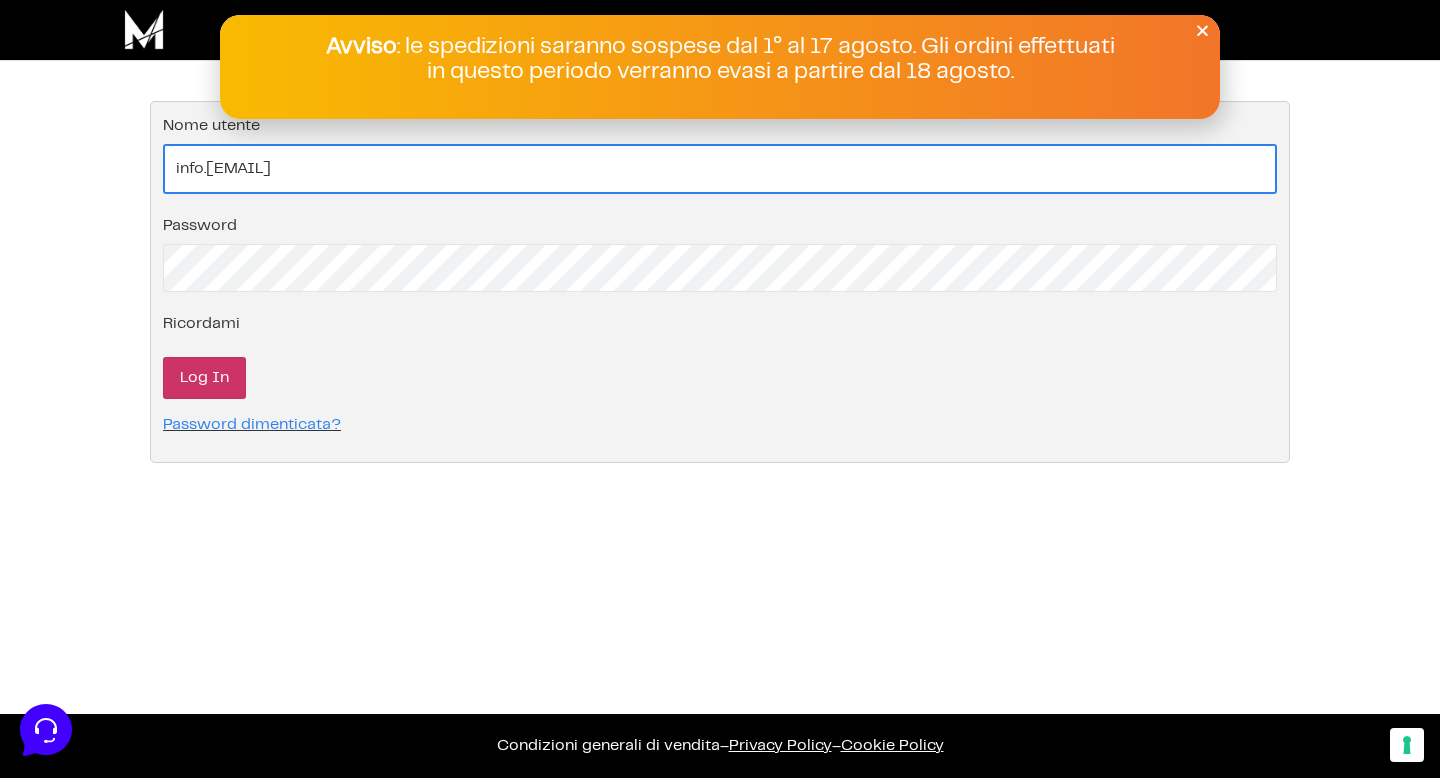 type on "info.[FIRST].[DOMAIN]@gmail.com" 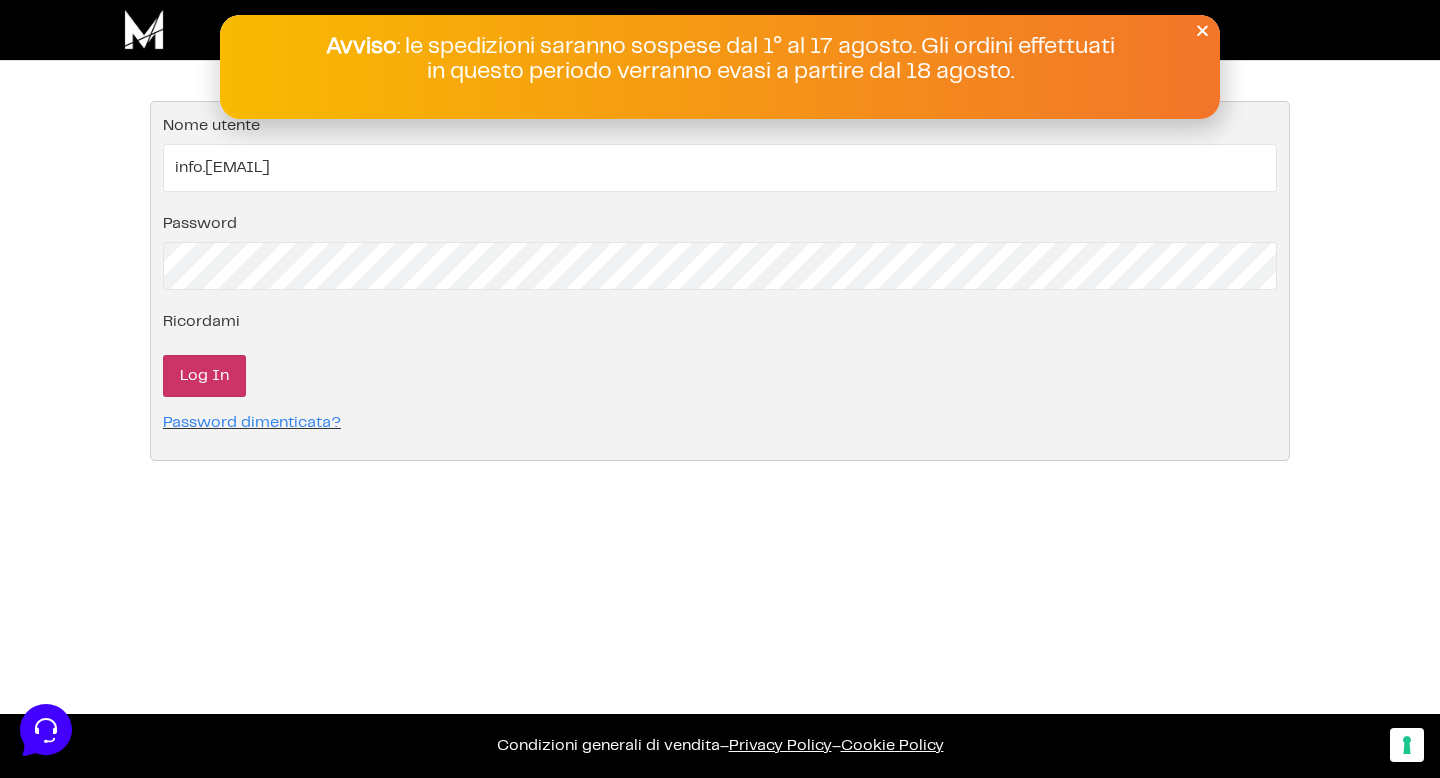 click on "Log In" at bounding box center (204, 376) 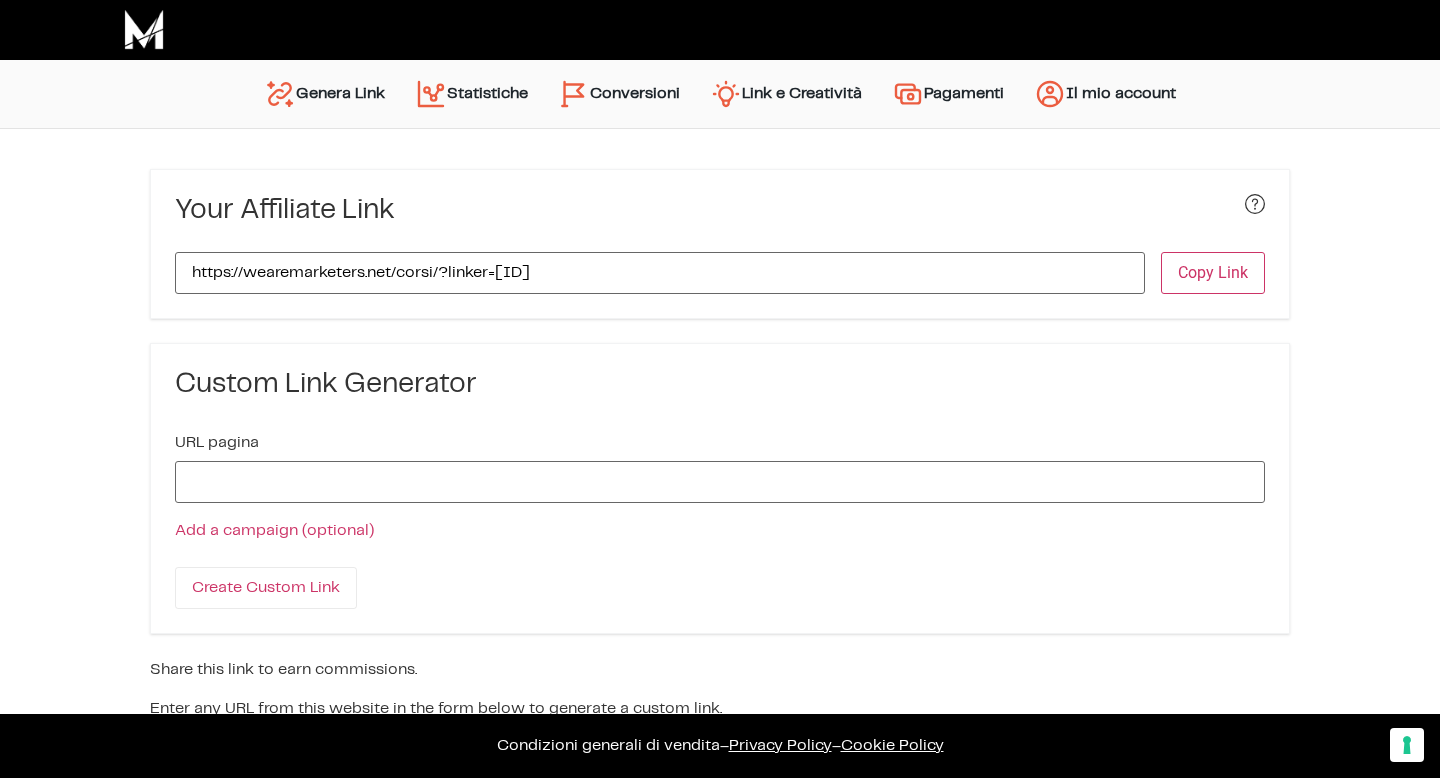 scroll, scrollTop: 0, scrollLeft: 0, axis: both 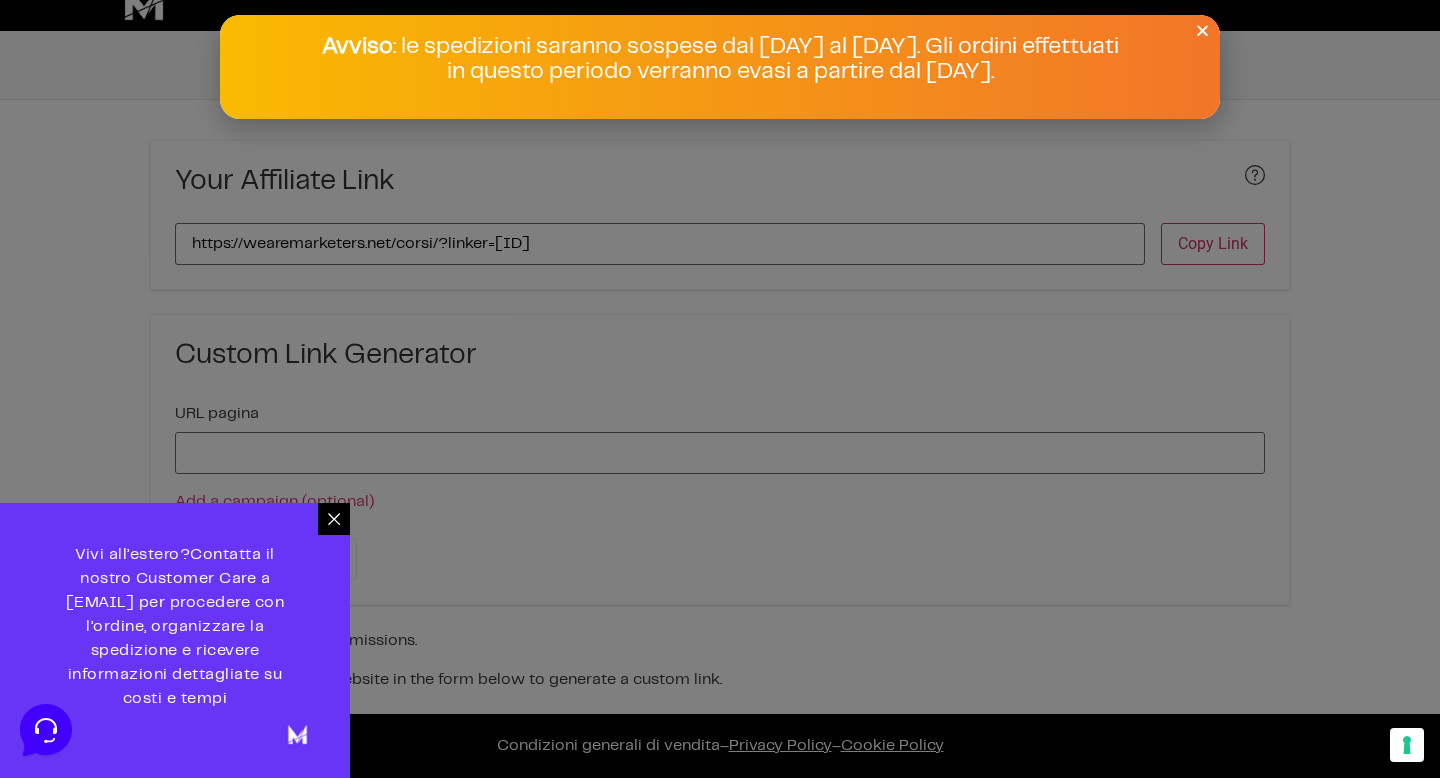 click at bounding box center [1202, 30] 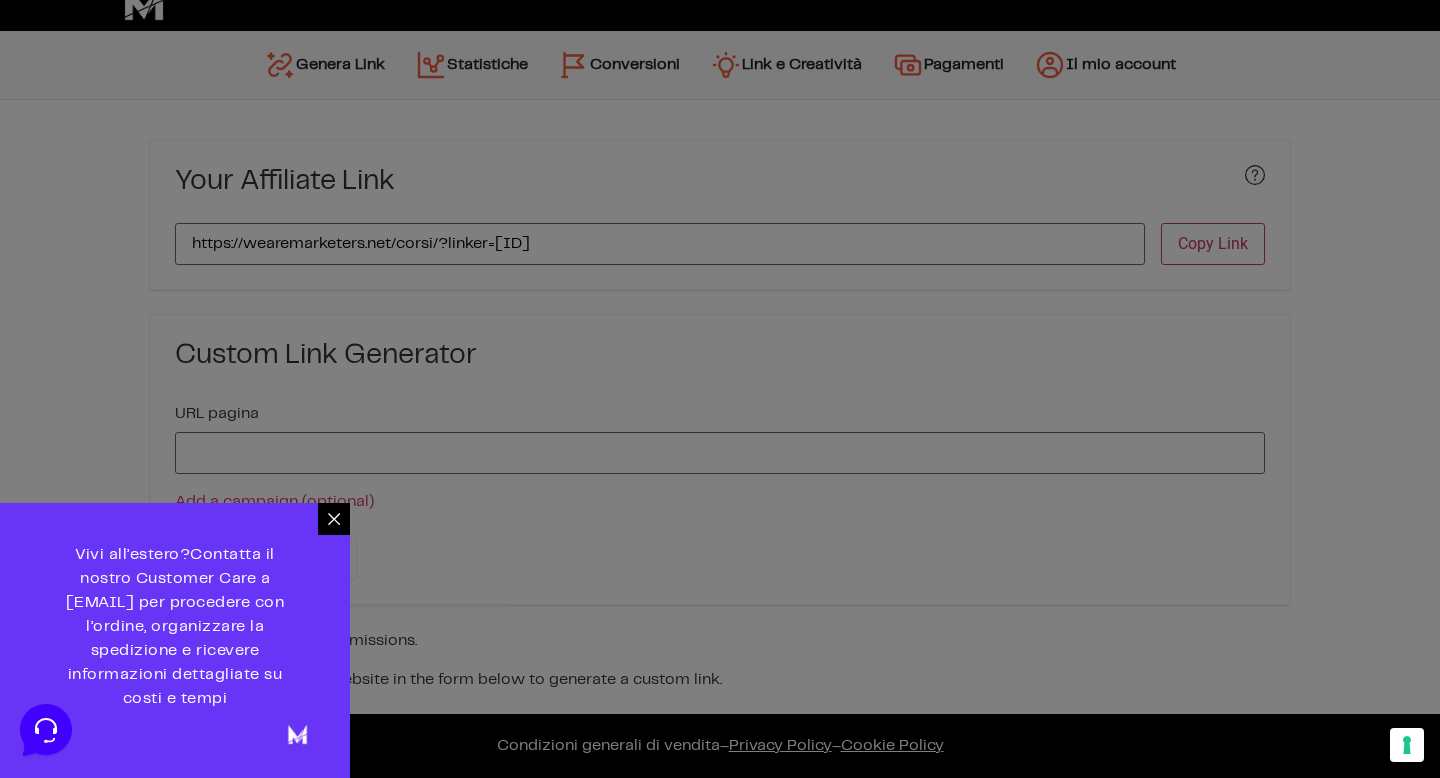 click at bounding box center (334, 519) 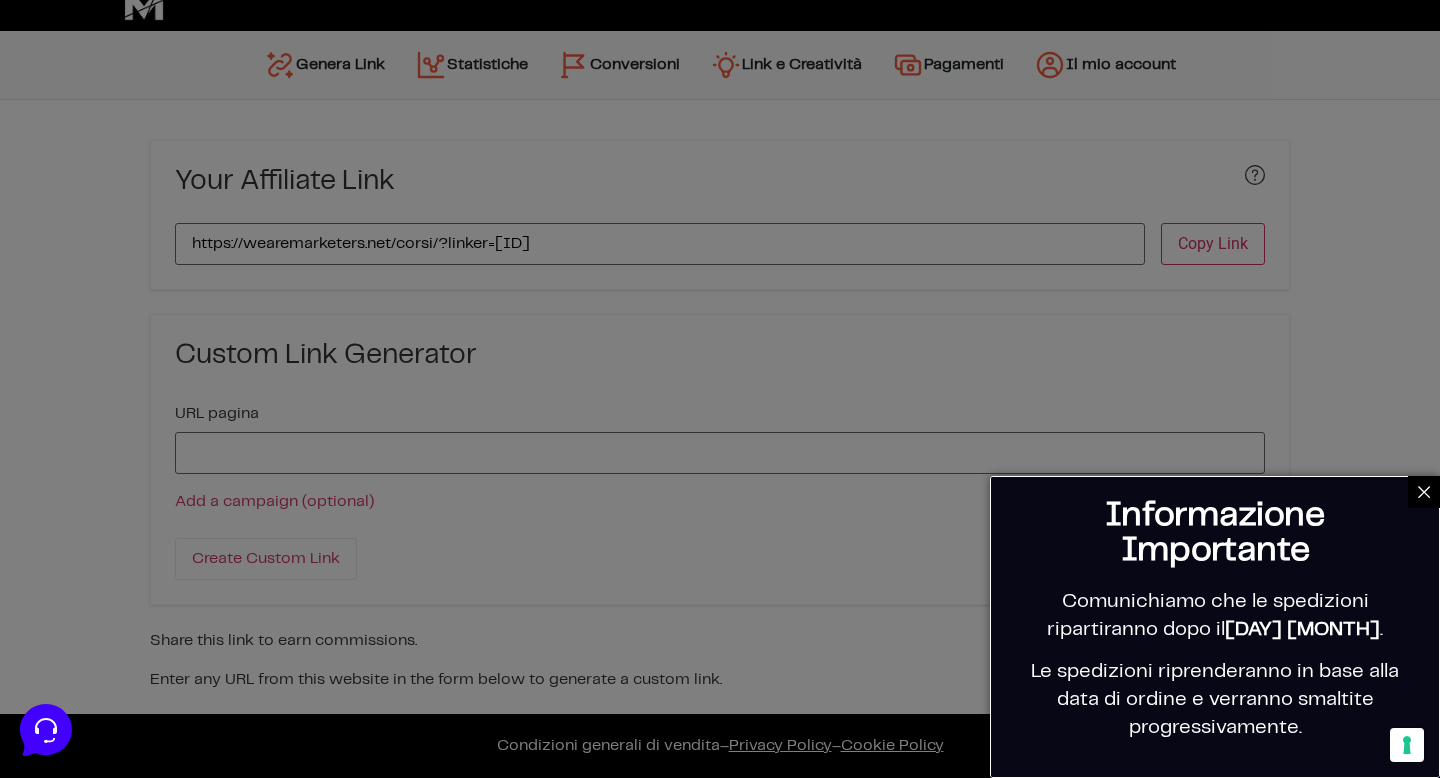 click 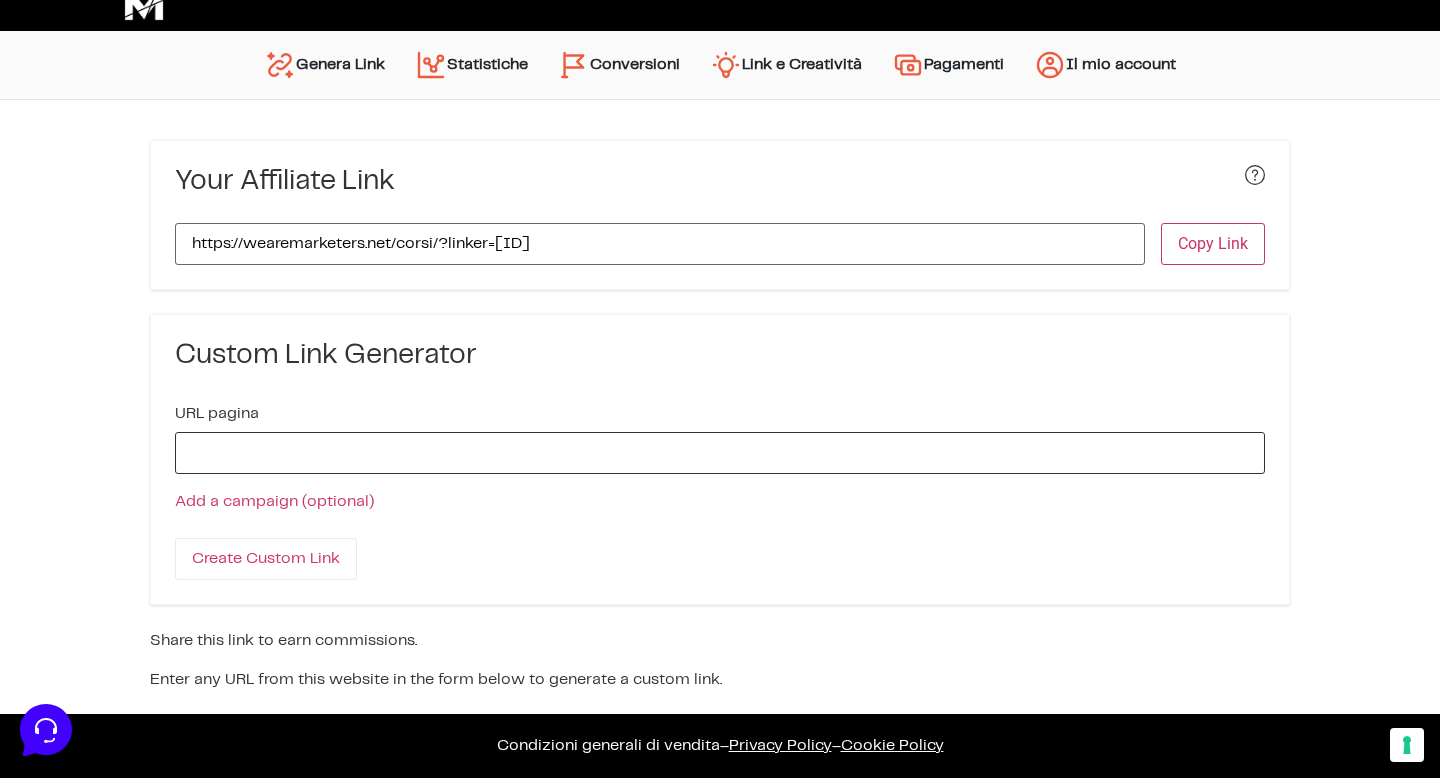 click on "URL pagina" at bounding box center (720, 453) 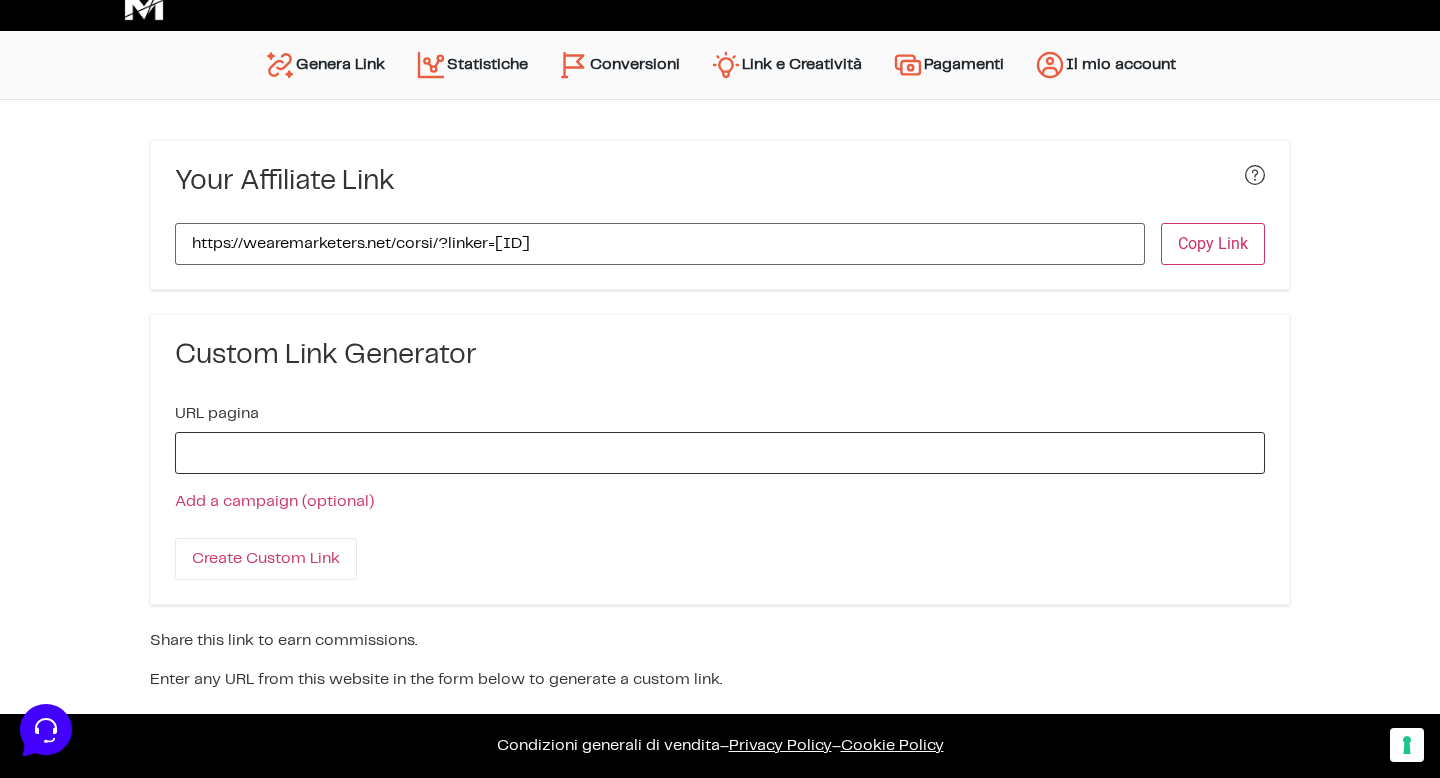 paste on "https://marketersworld.net/?linker=190" 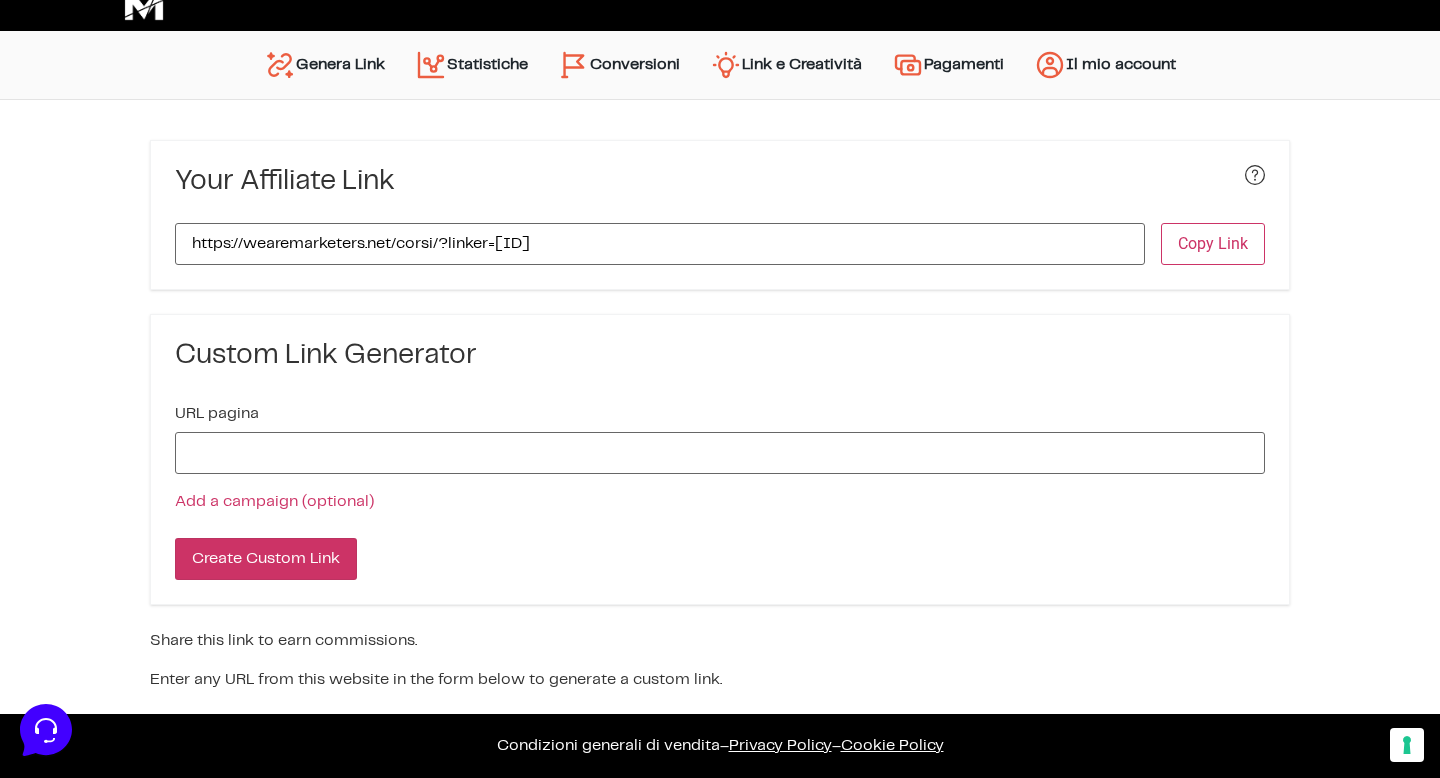 click on "Create Custom Link" at bounding box center (266, 559) 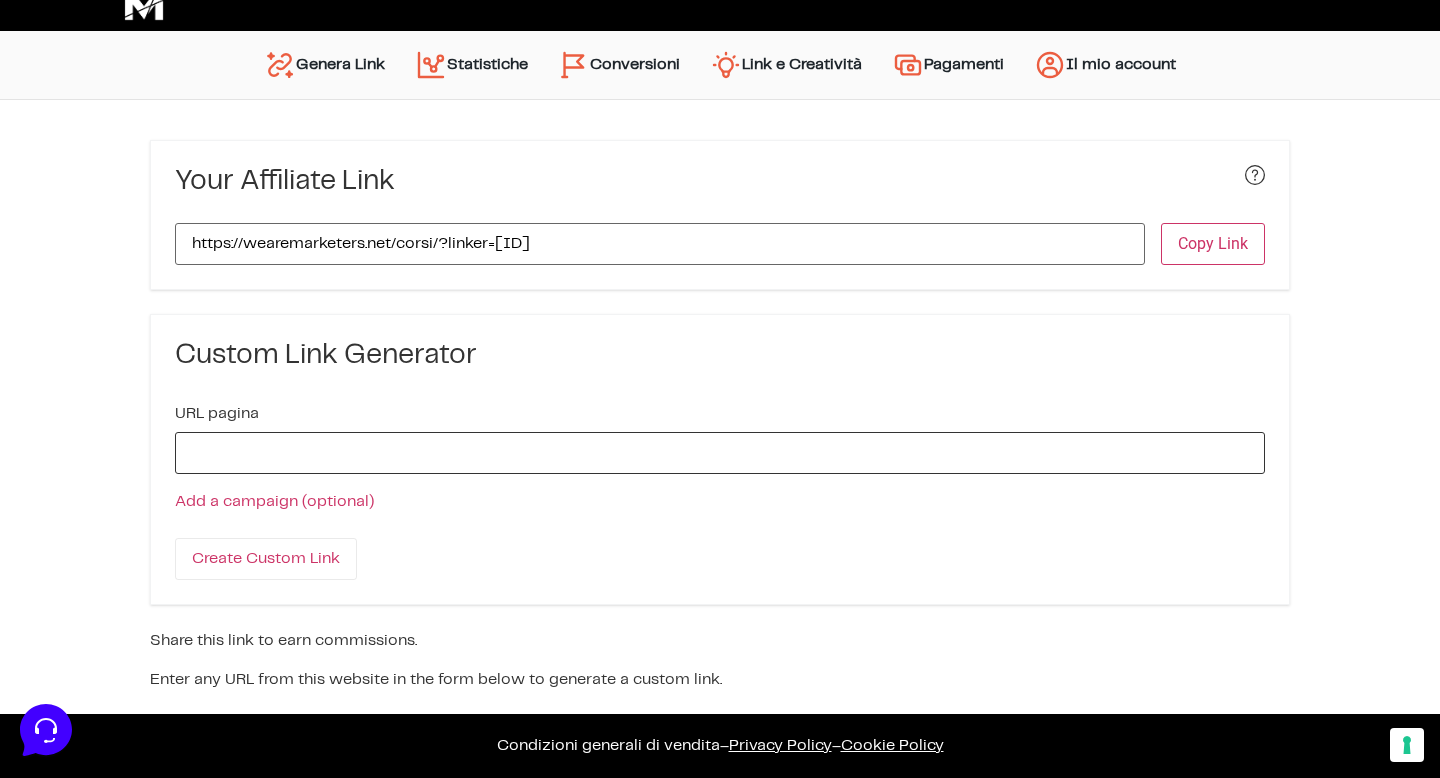 click on "URL pagina" at bounding box center [720, 453] 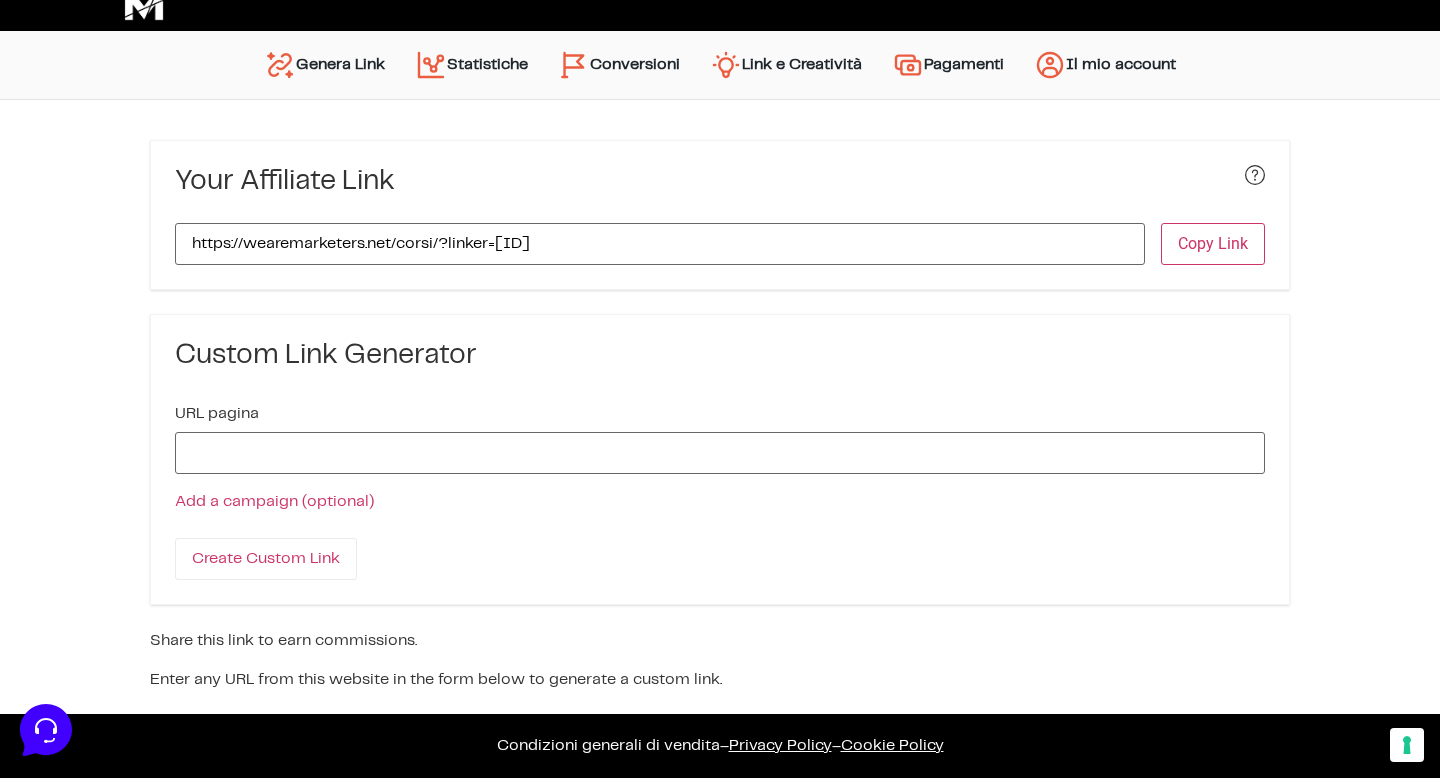 click on "Custom Link Generator" at bounding box center (720, 356) 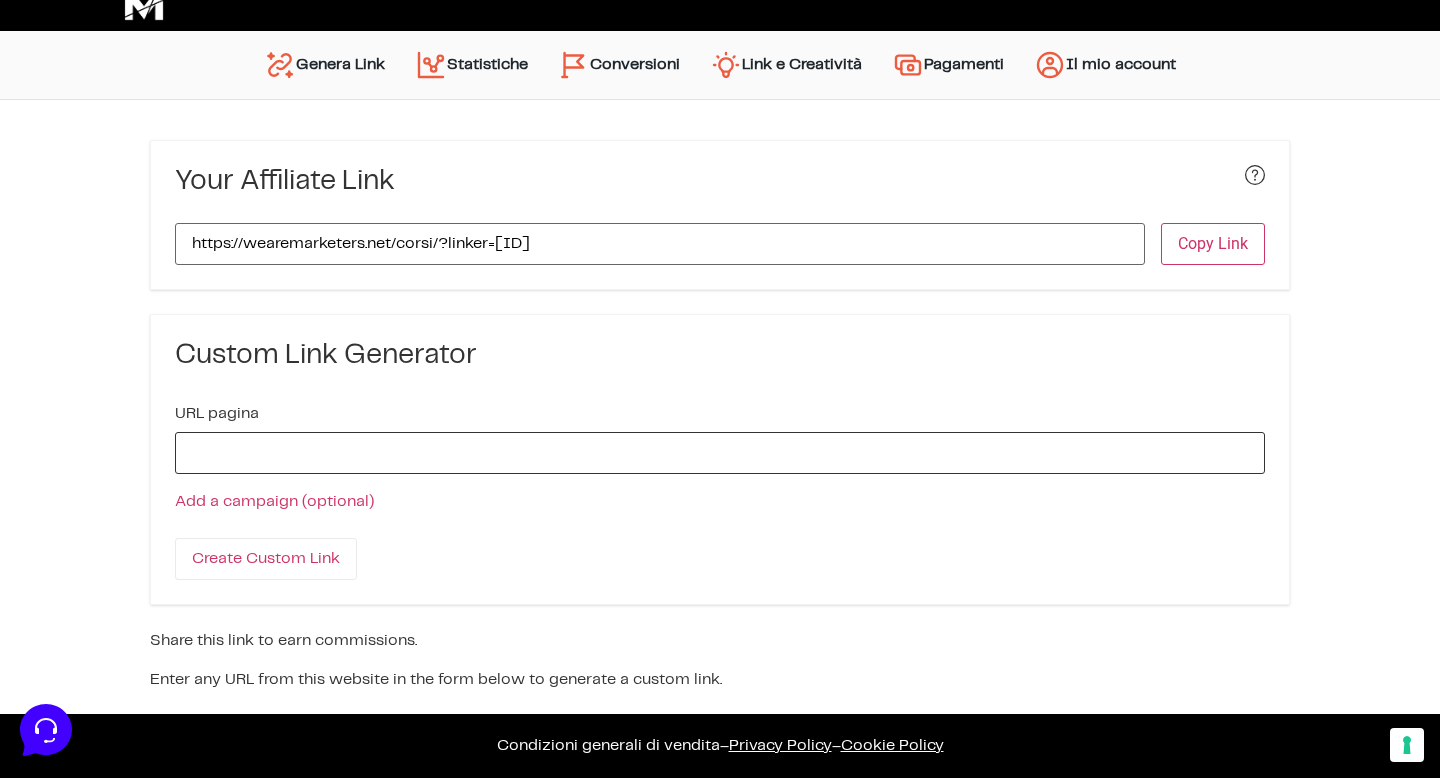 click on "URL pagina" at bounding box center [720, 453] 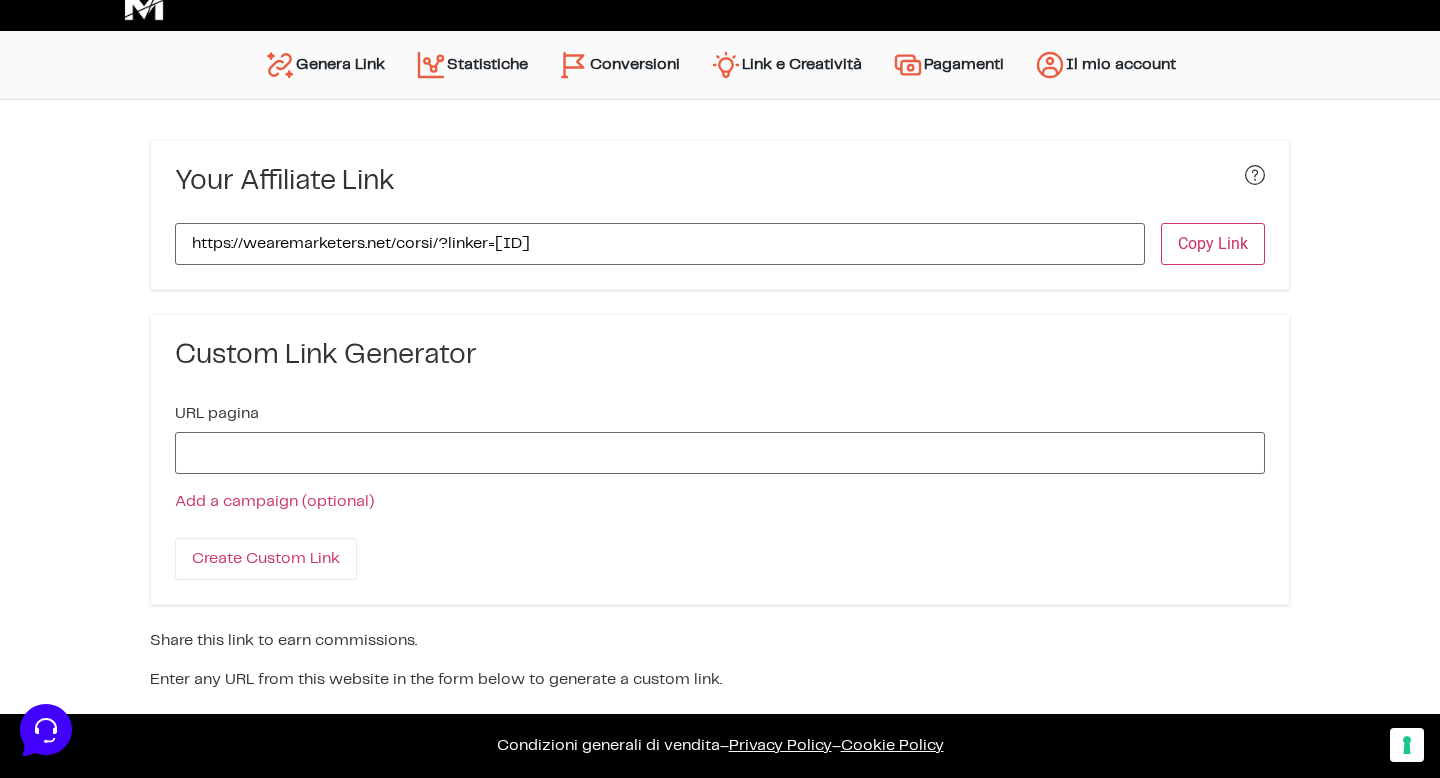 click on "URL pagina" at bounding box center [720, 435] 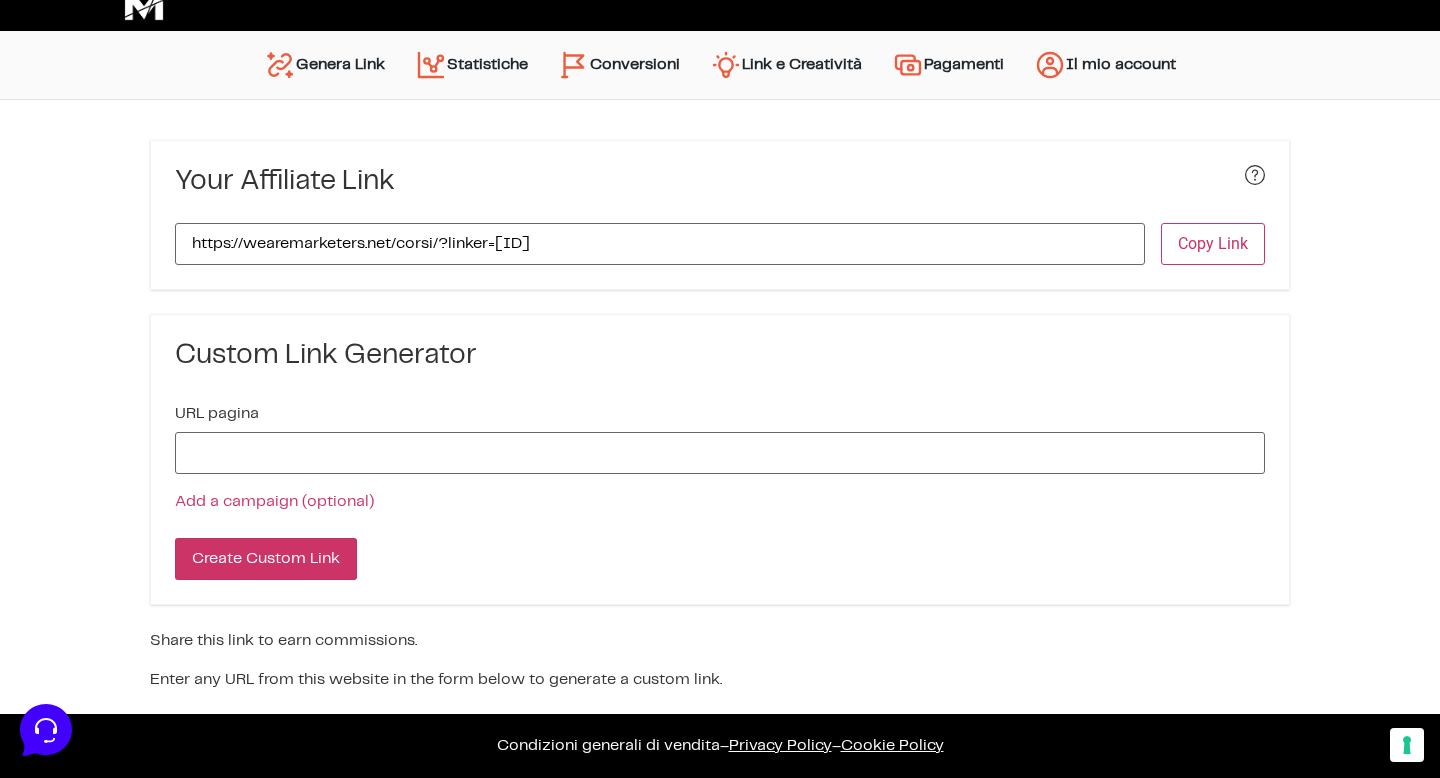 click on "Create Custom Link" at bounding box center (266, 559) 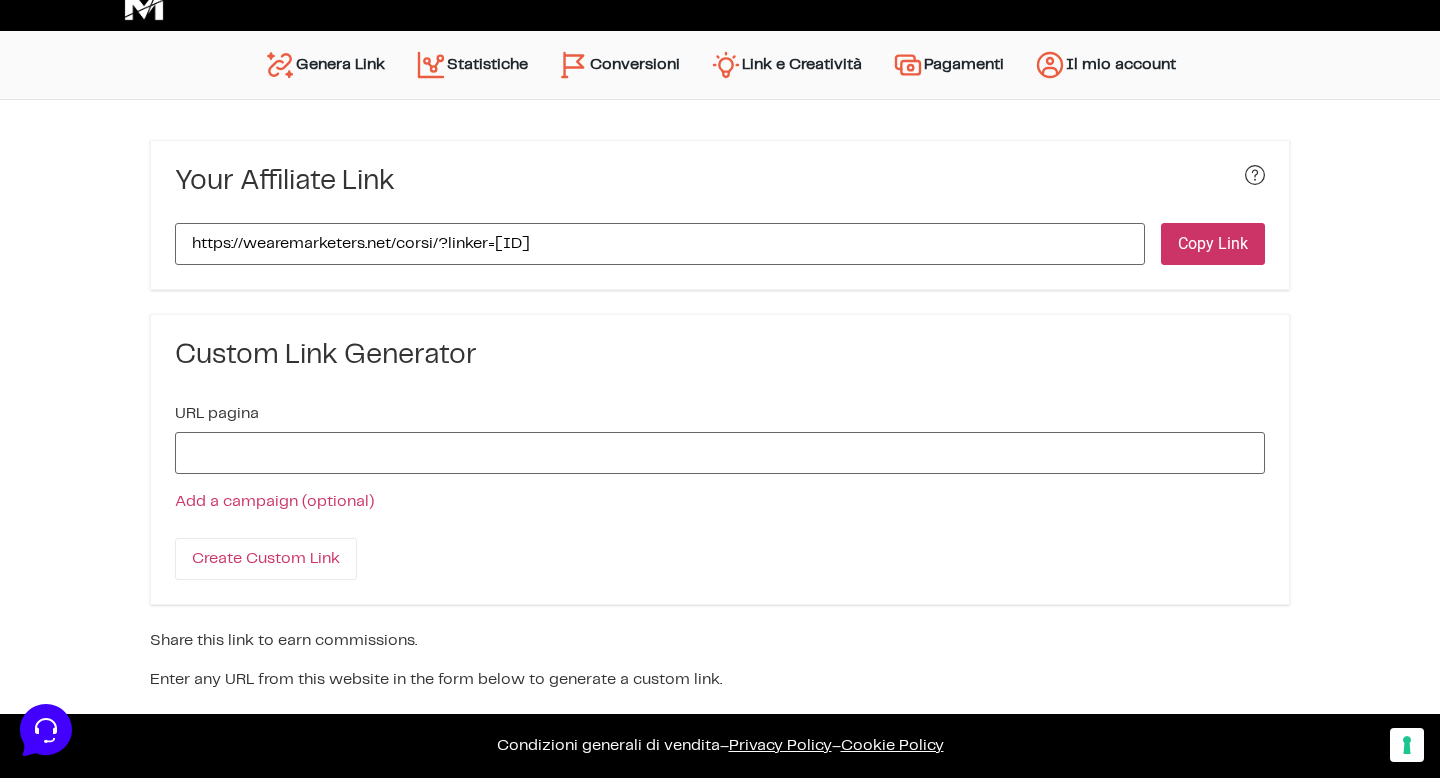 click on "Copy Link" at bounding box center [1213, 244] 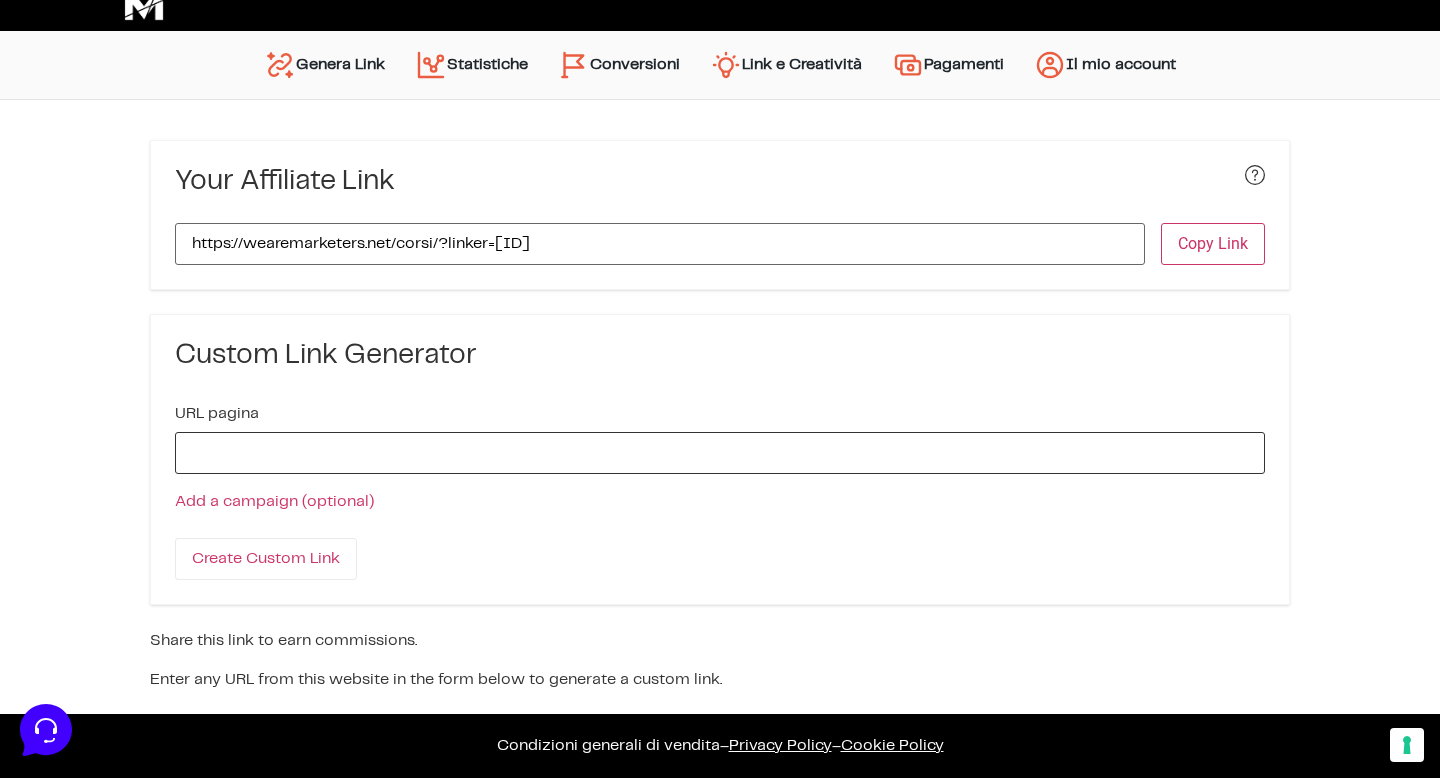 click on "URL pagina" at bounding box center (720, 453) 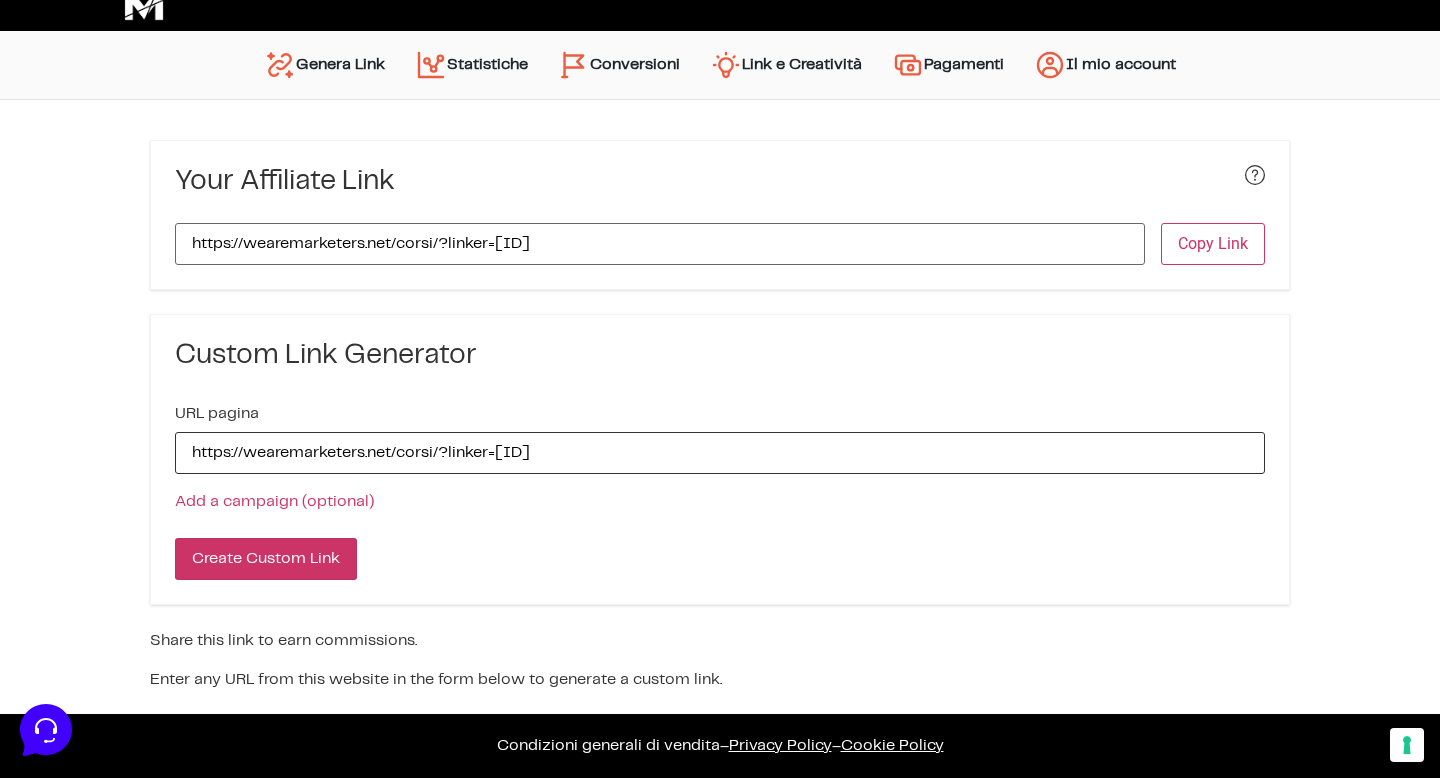 type on "https://wearemarketers.net/corsi/?linker=190" 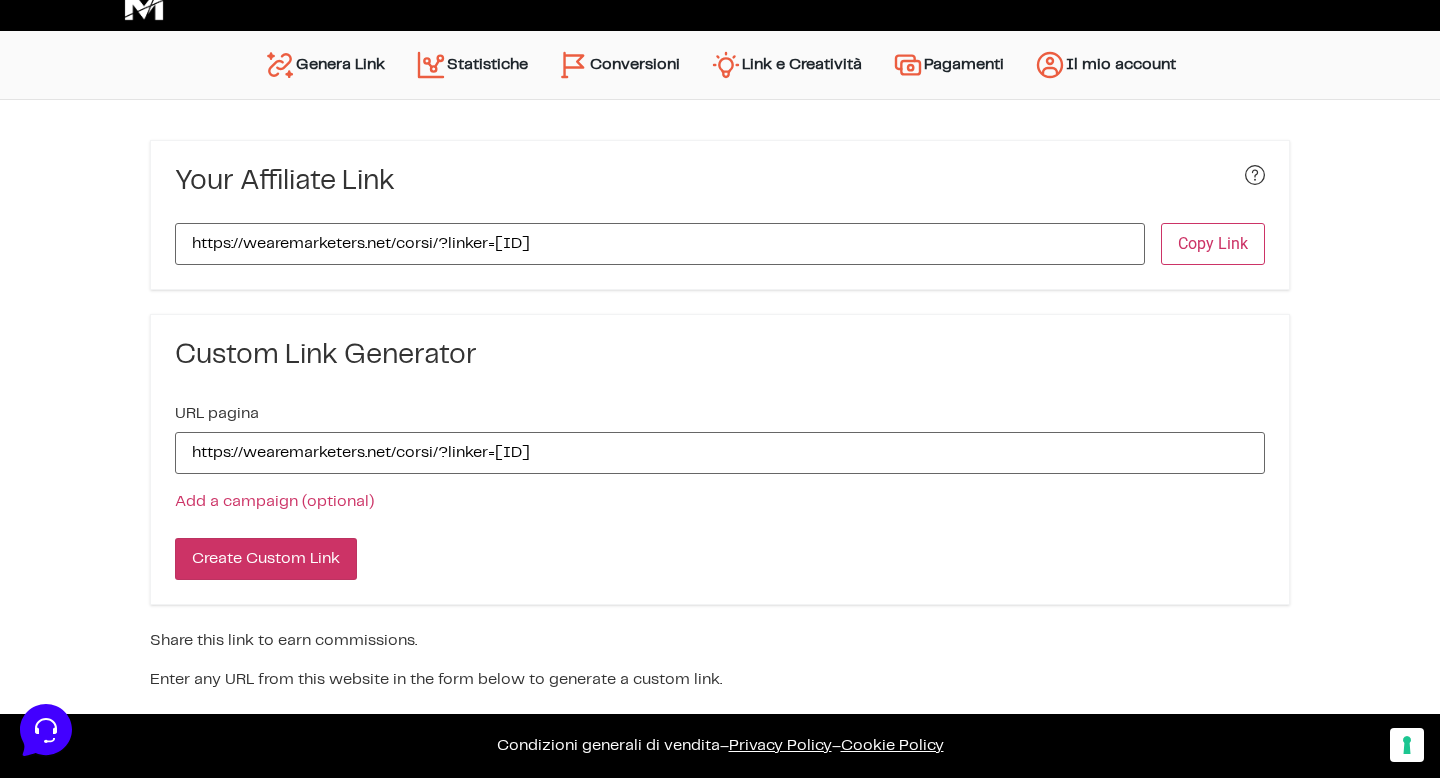 click on "Create Custom Link" at bounding box center (266, 559) 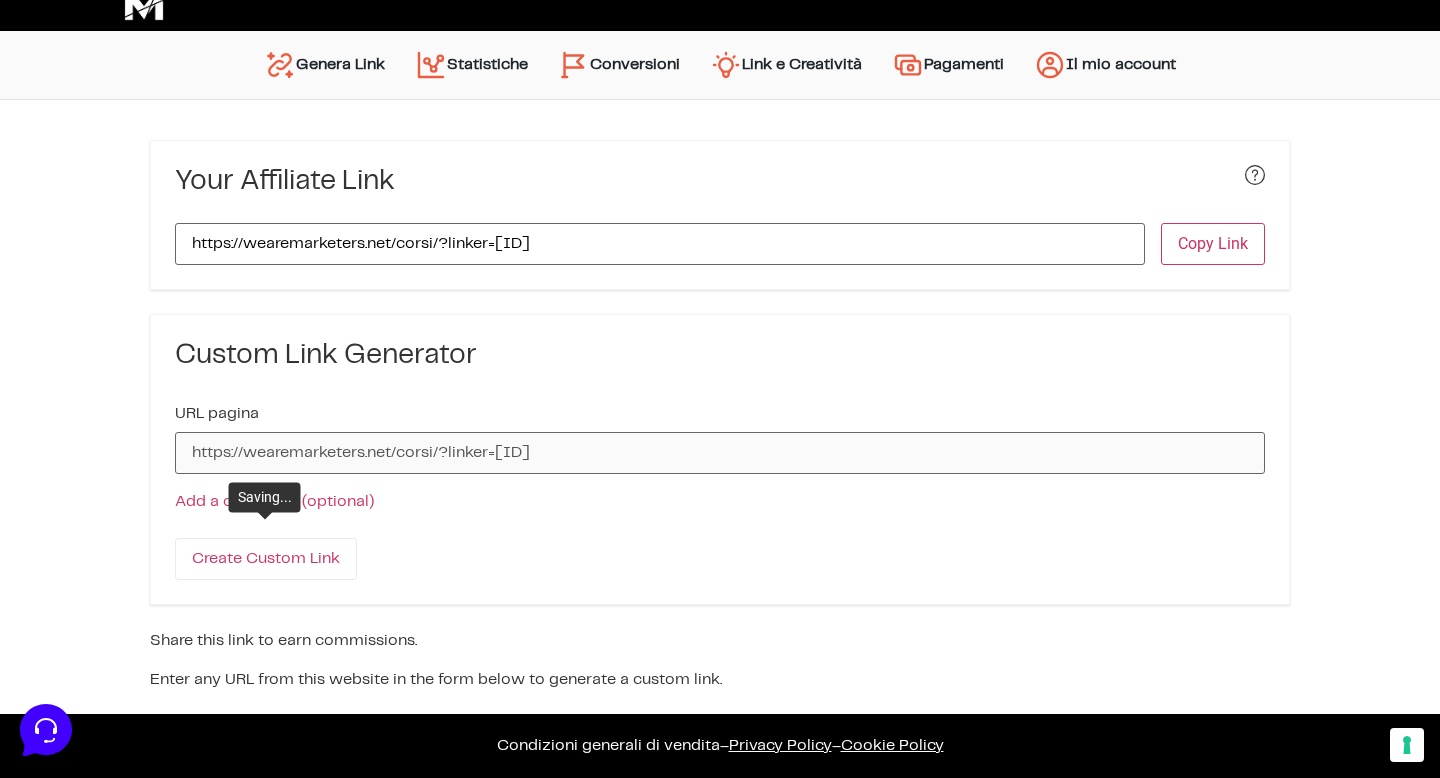 type 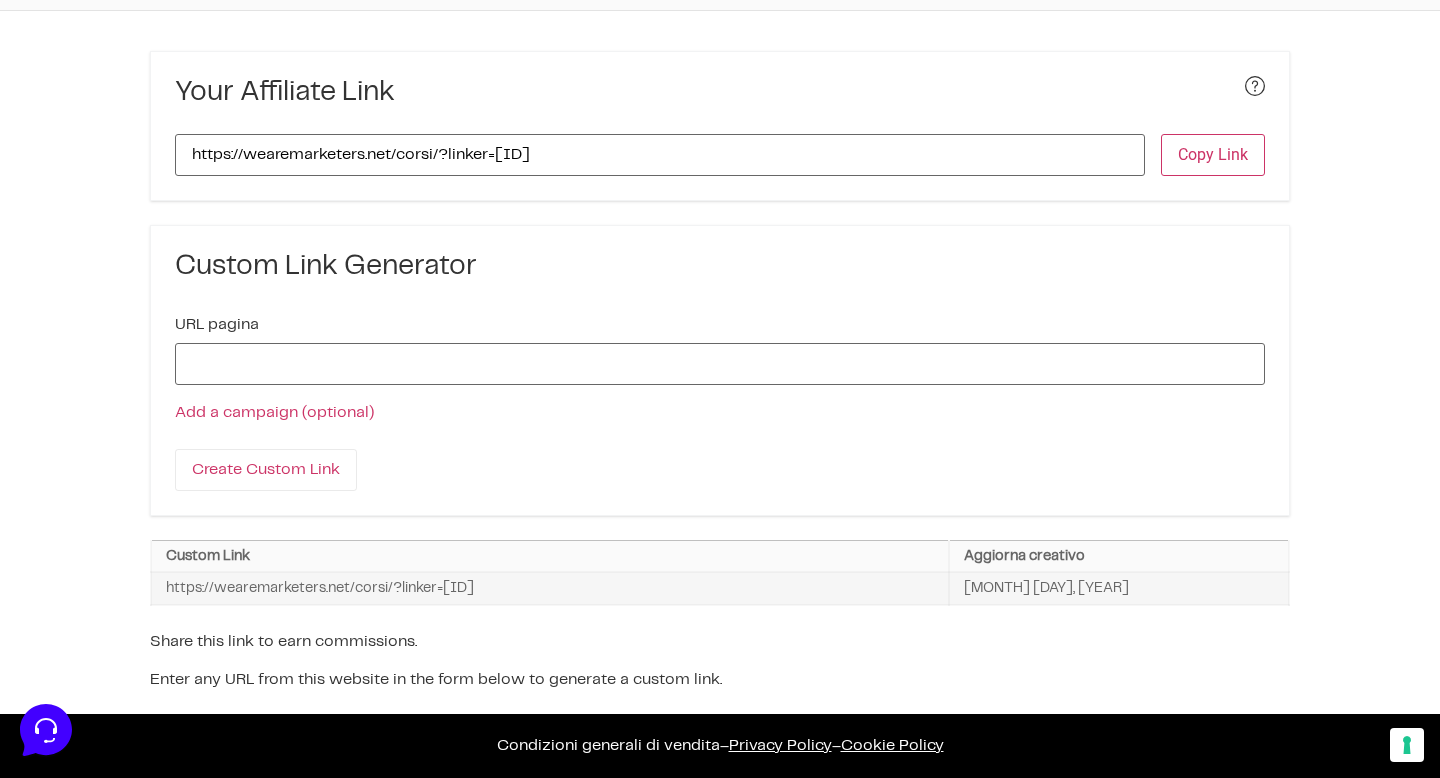 scroll, scrollTop: 0, scrollLeft: 0, axis: both 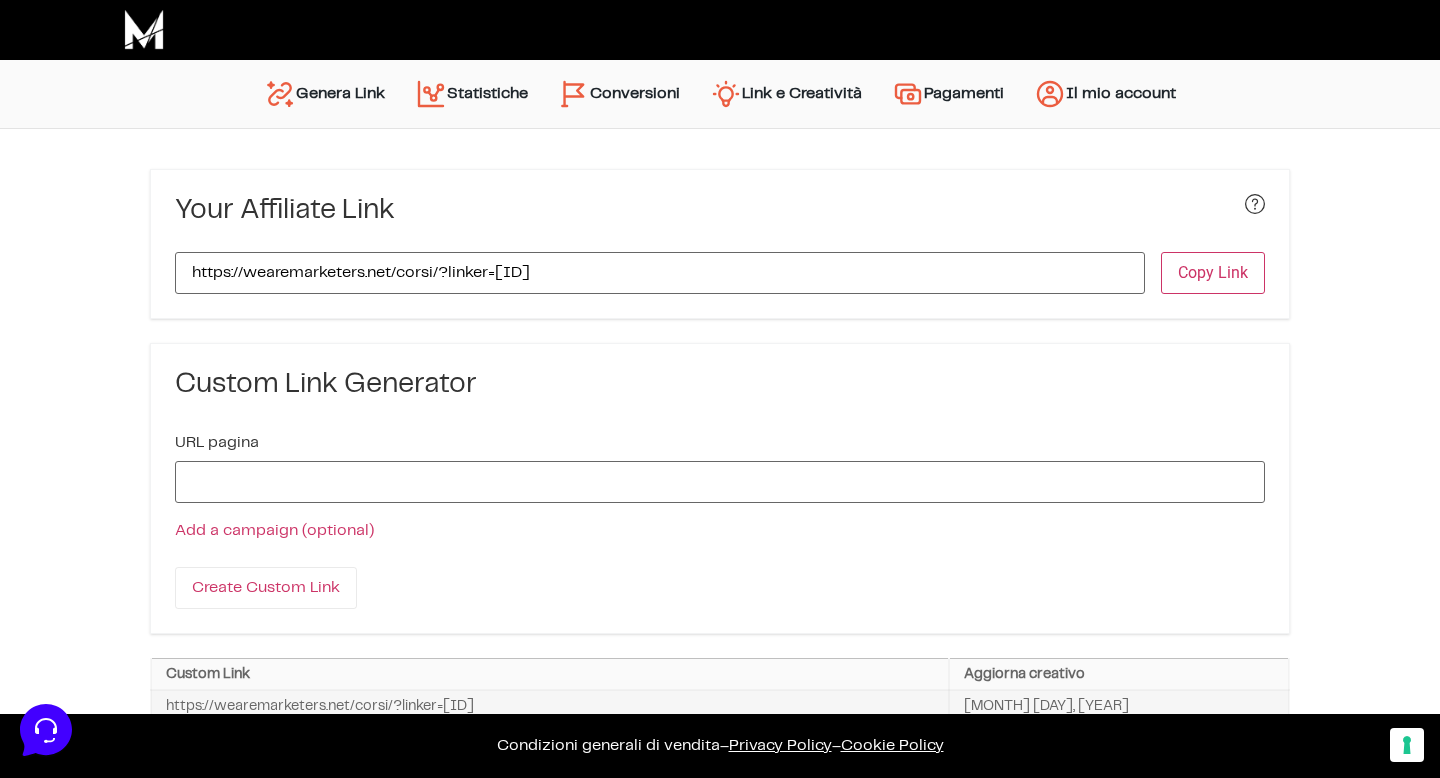 click on "Statistiche" at bounding box center (471, 94) 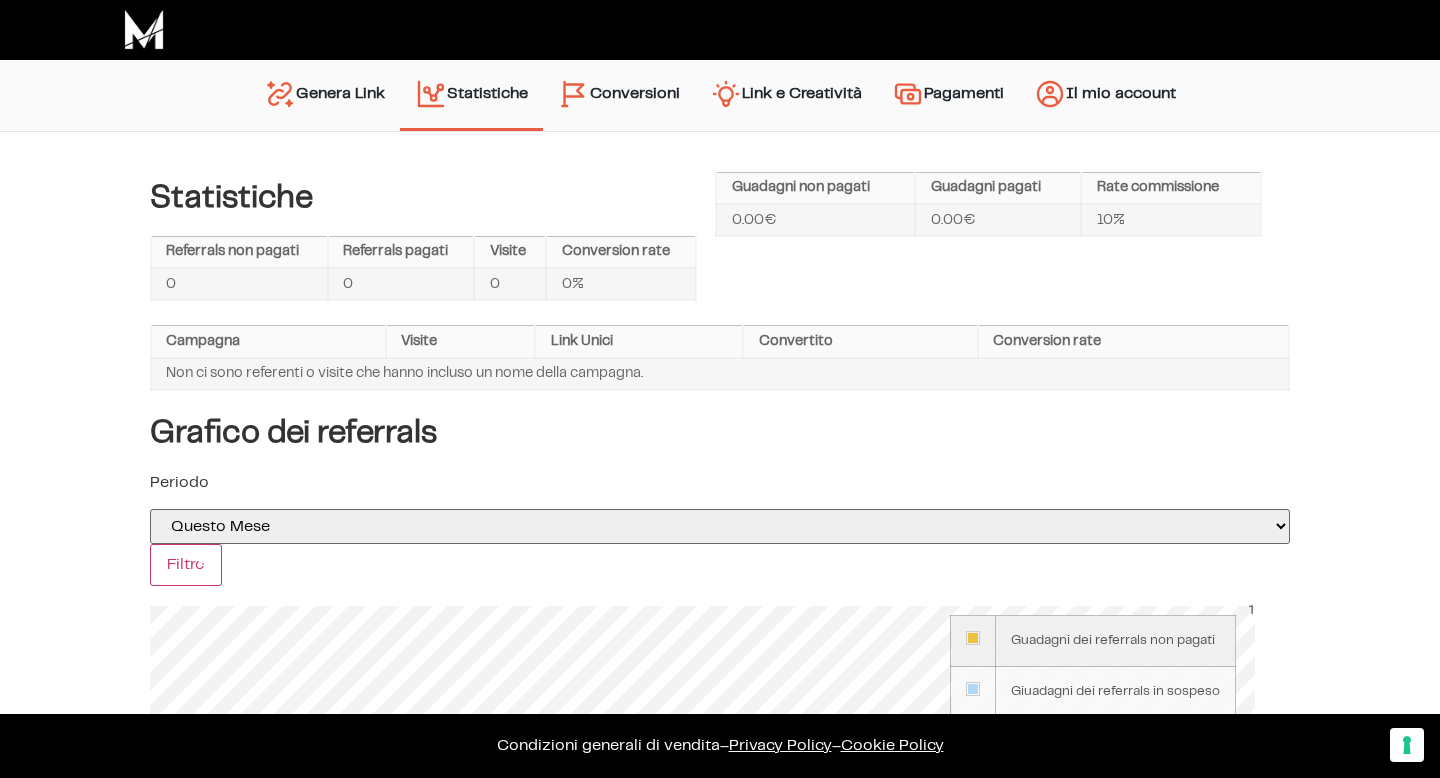 scroll, scrollTop: 0, scrollLeft: 0, axis: both 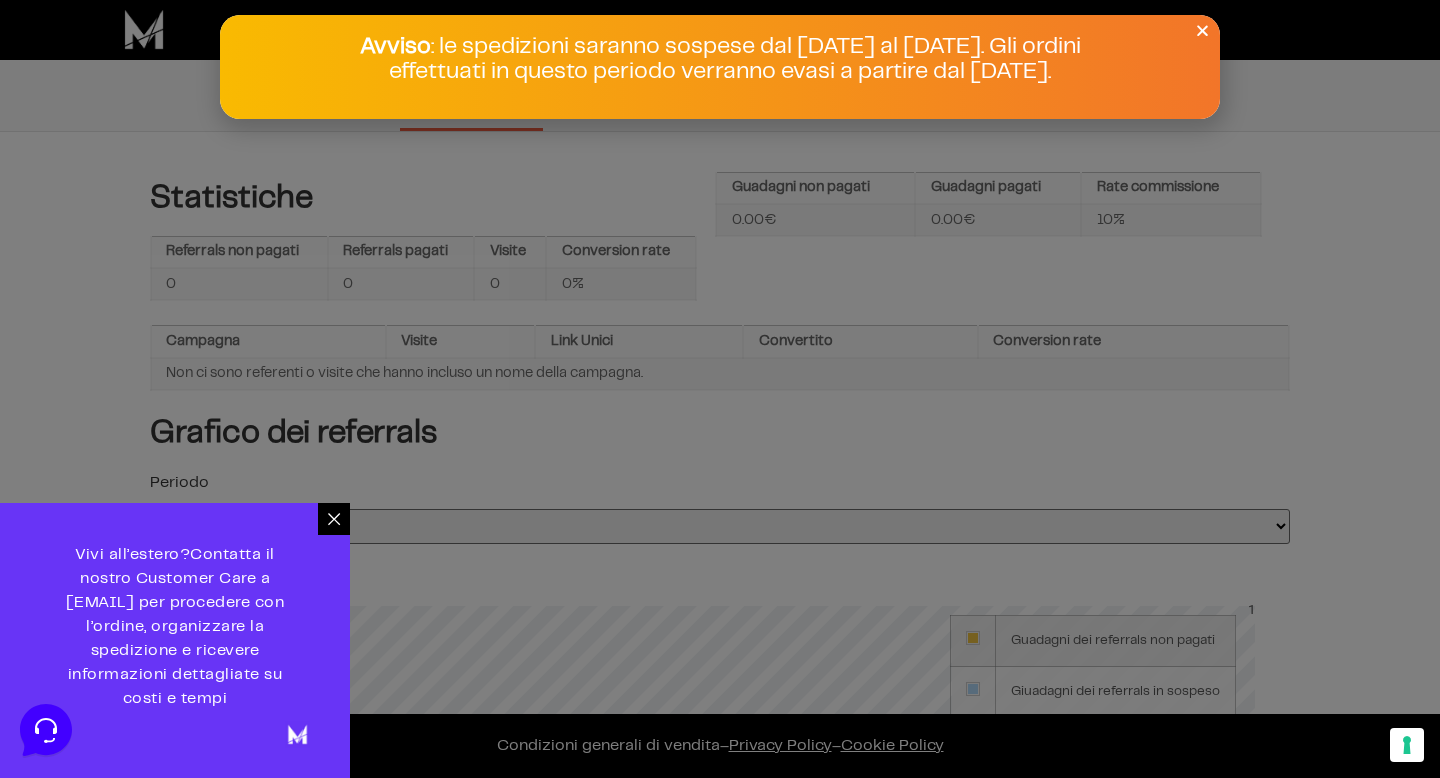 click at bounding box center [1202, 30] 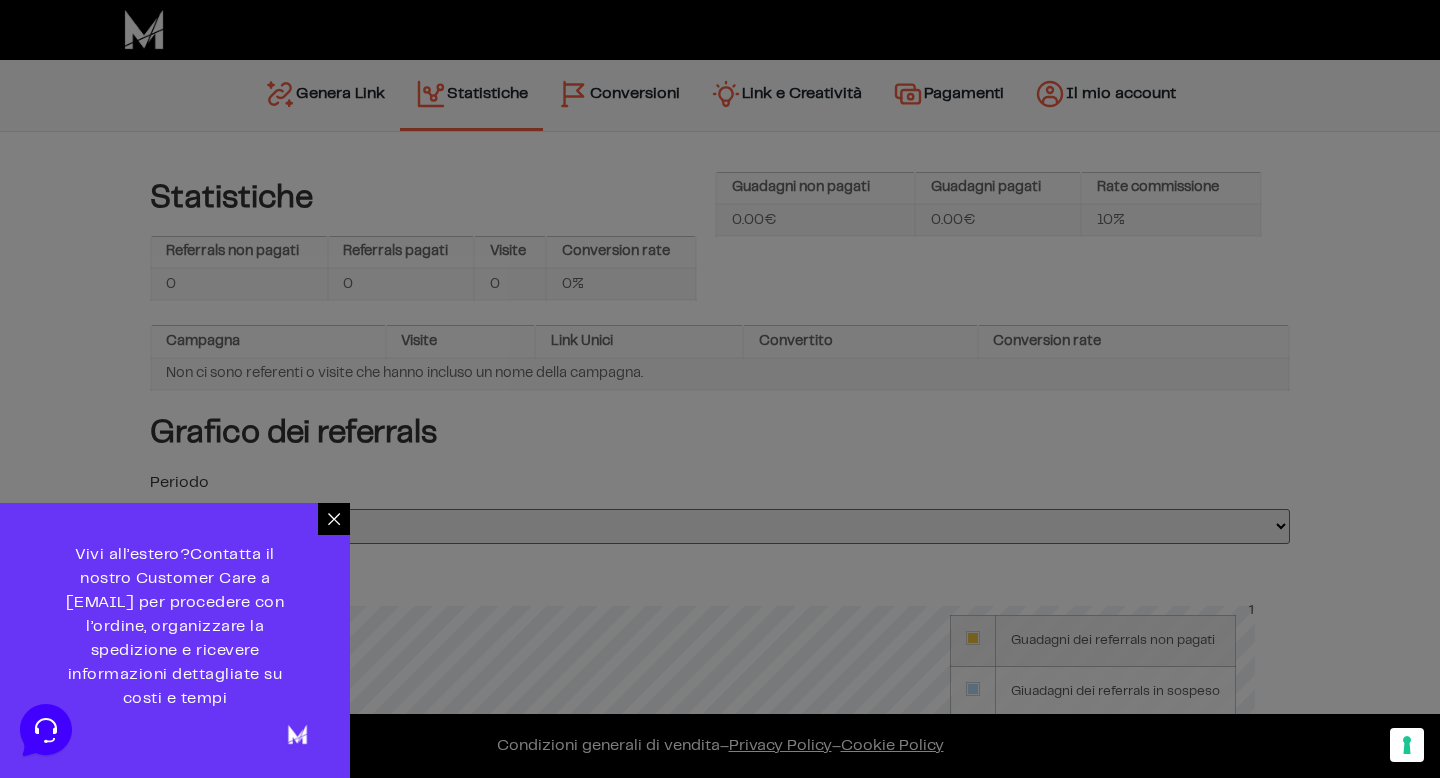 click at bounding box center [334, 519] 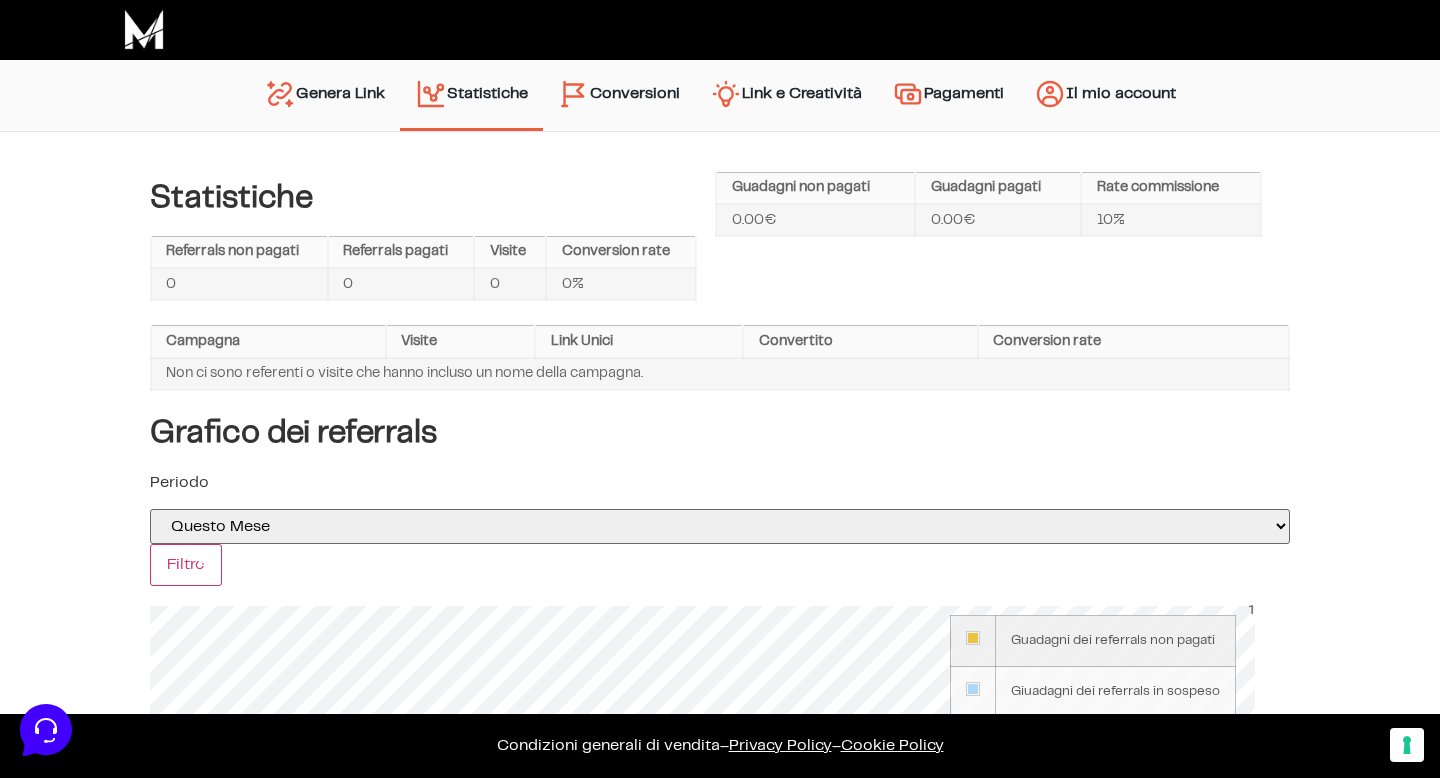 click on "Conversioni" at bounding box center [619, 95] 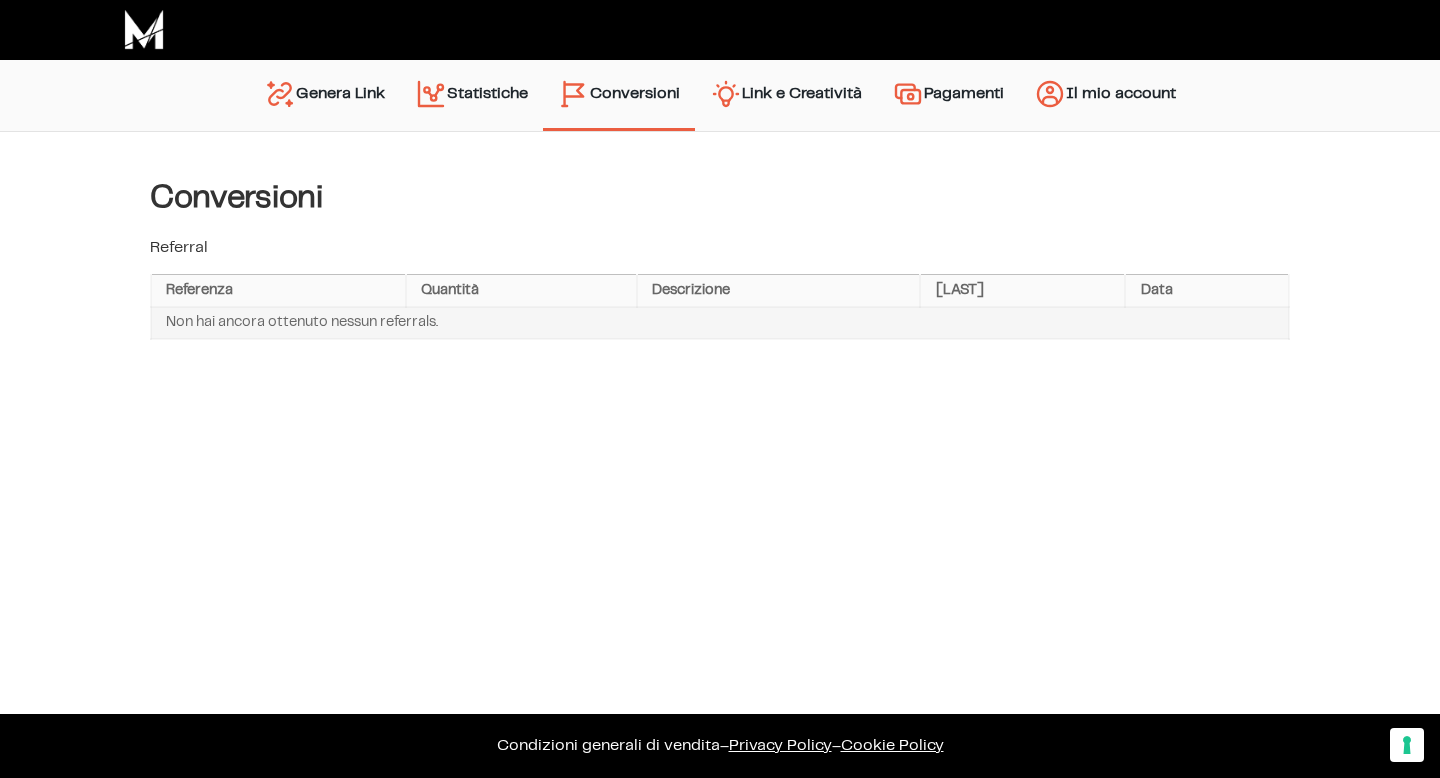 scroll, scrollTop: 0, scrollLeft: 0, axis: both 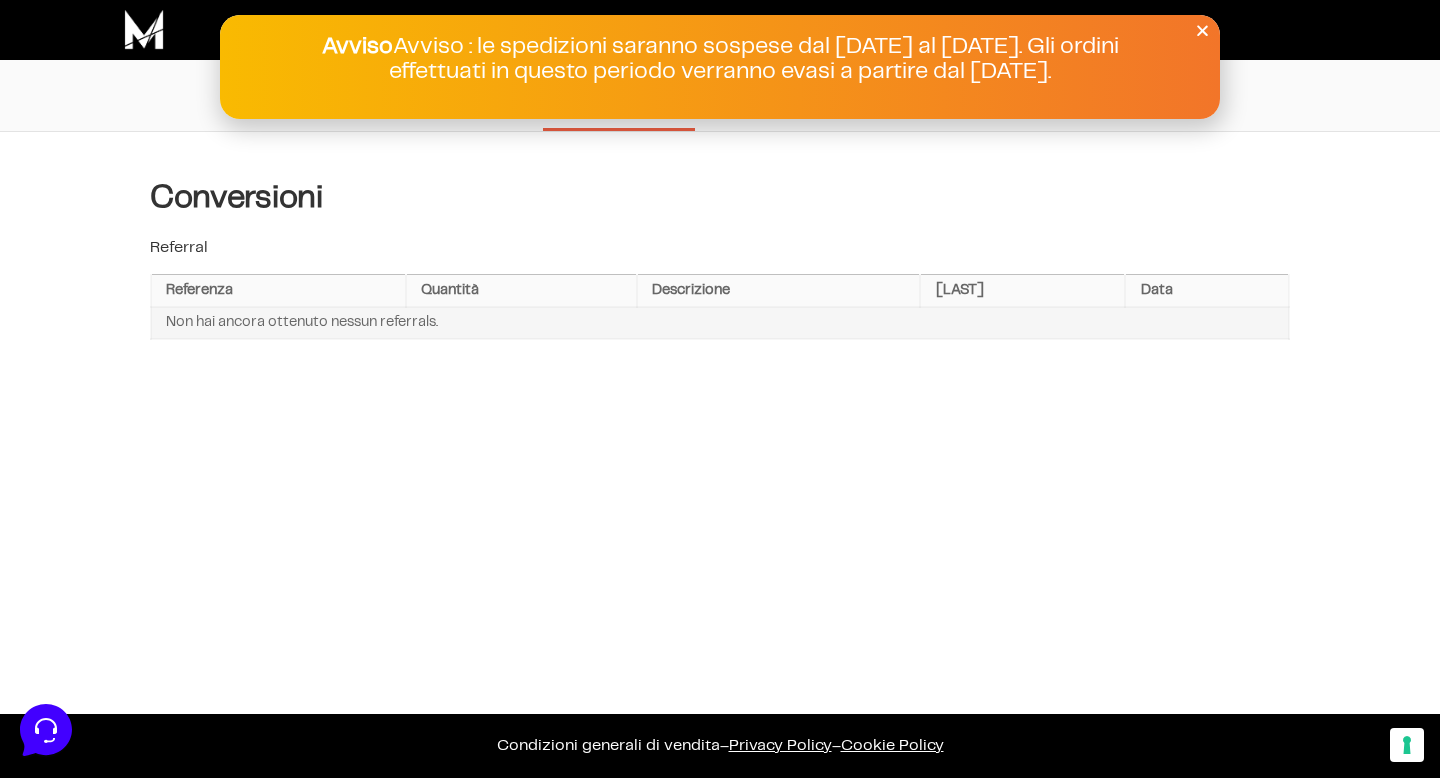 click on "Link – Marketers Checkout
Marketers Checkout
Genera Link
Statistiche
Conversioni
Link e Creatività
Pagamenti
Il mio account
URLs Linker
Statistiche
Link e Creatività
Account
Impostazioni e Pagamento
Grafici
Referrals
Payouts
Visite" at bounding box center [720, 389] 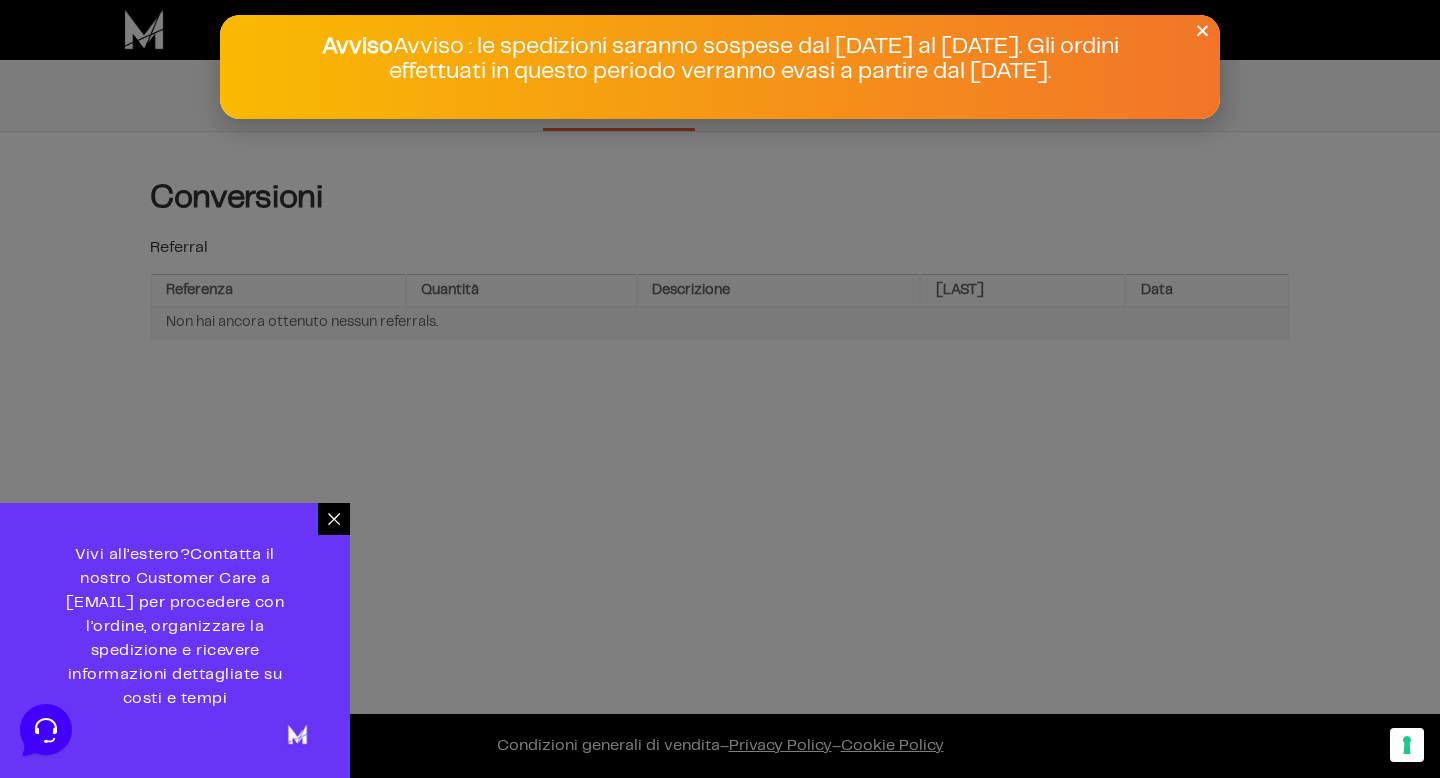 click on "Avviso : le spedizioni saranno sospese dal 1° al 17 agosto. Gli ordini effettuati in questo periodo verranno evasi a partire dal 18 agosto." at bounding box center [720, 67] 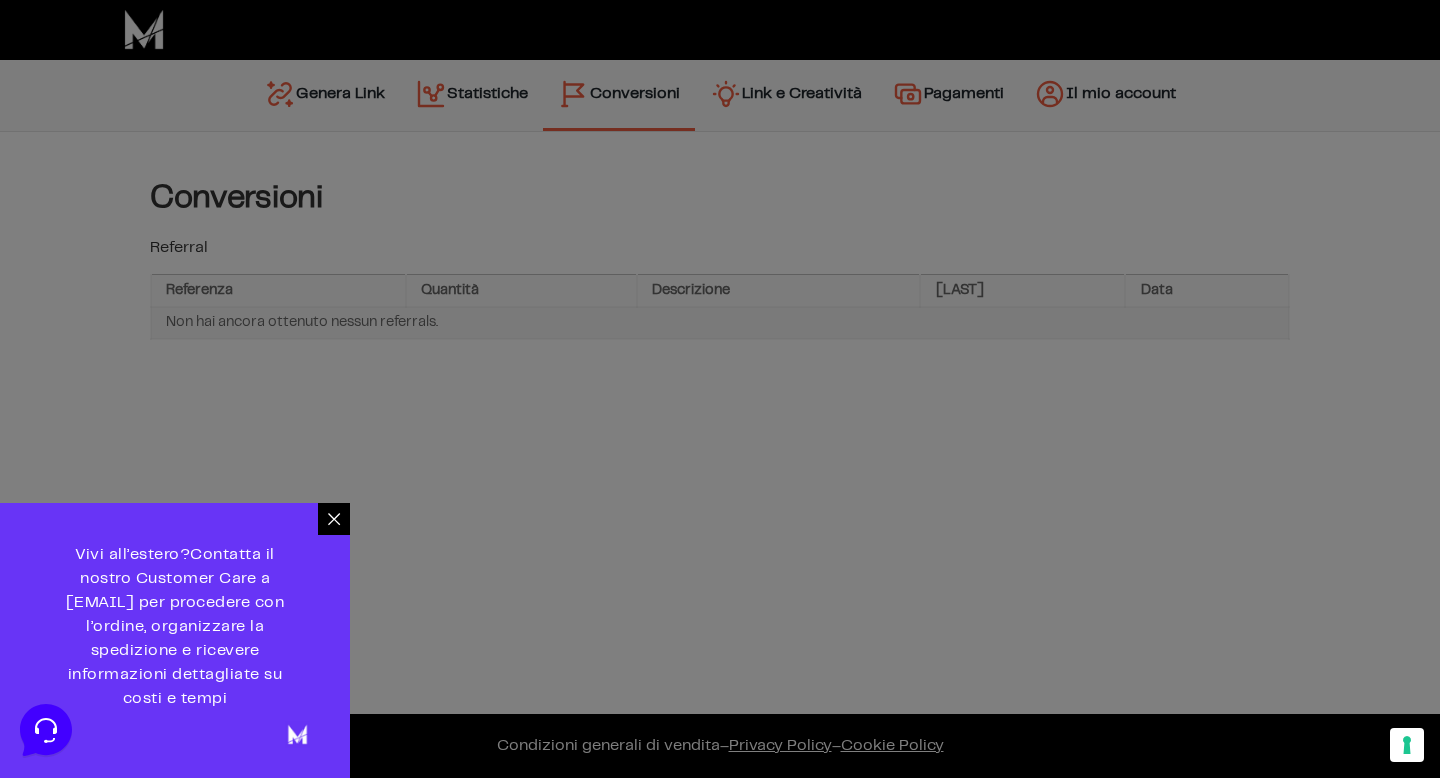 click at bounding box center (720, 389) 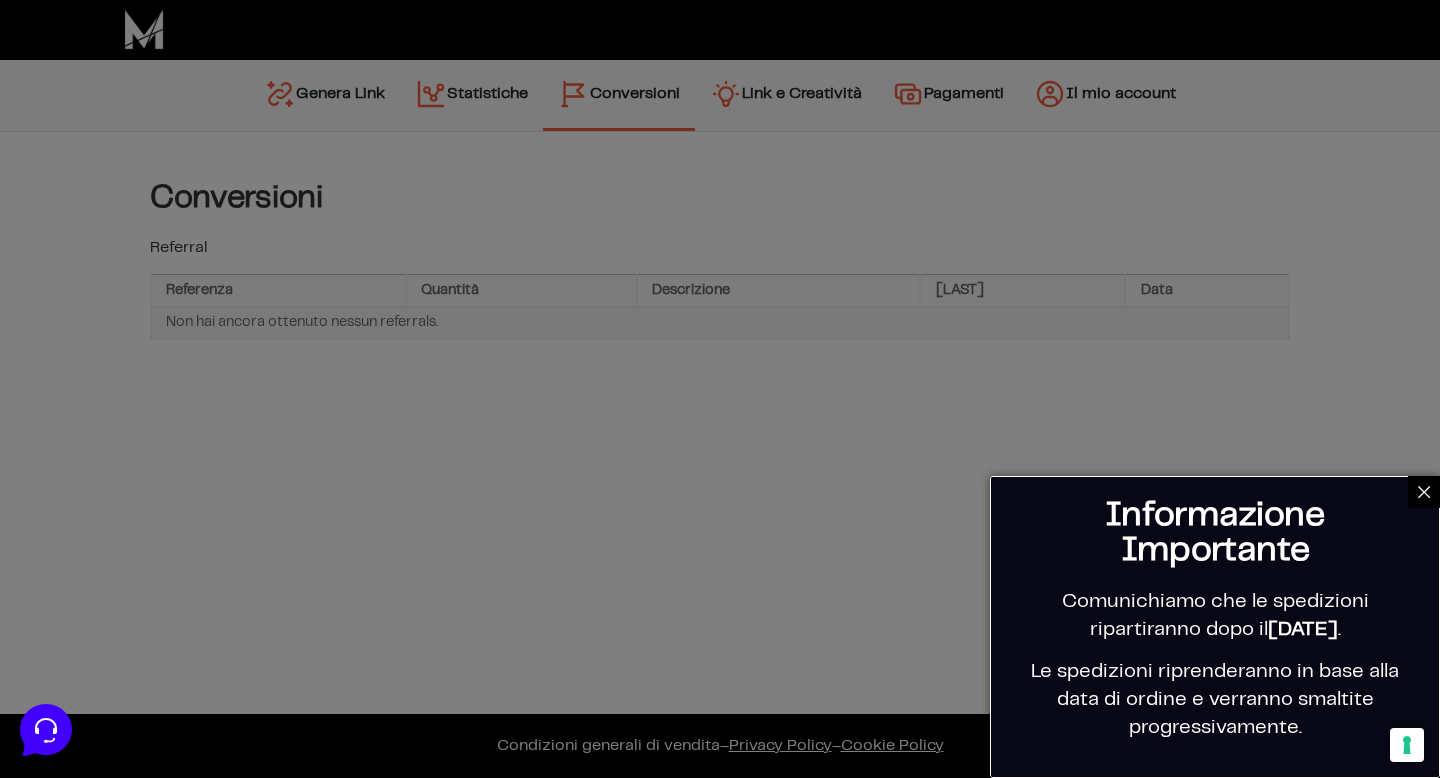 click at bounding box center (720, 389) 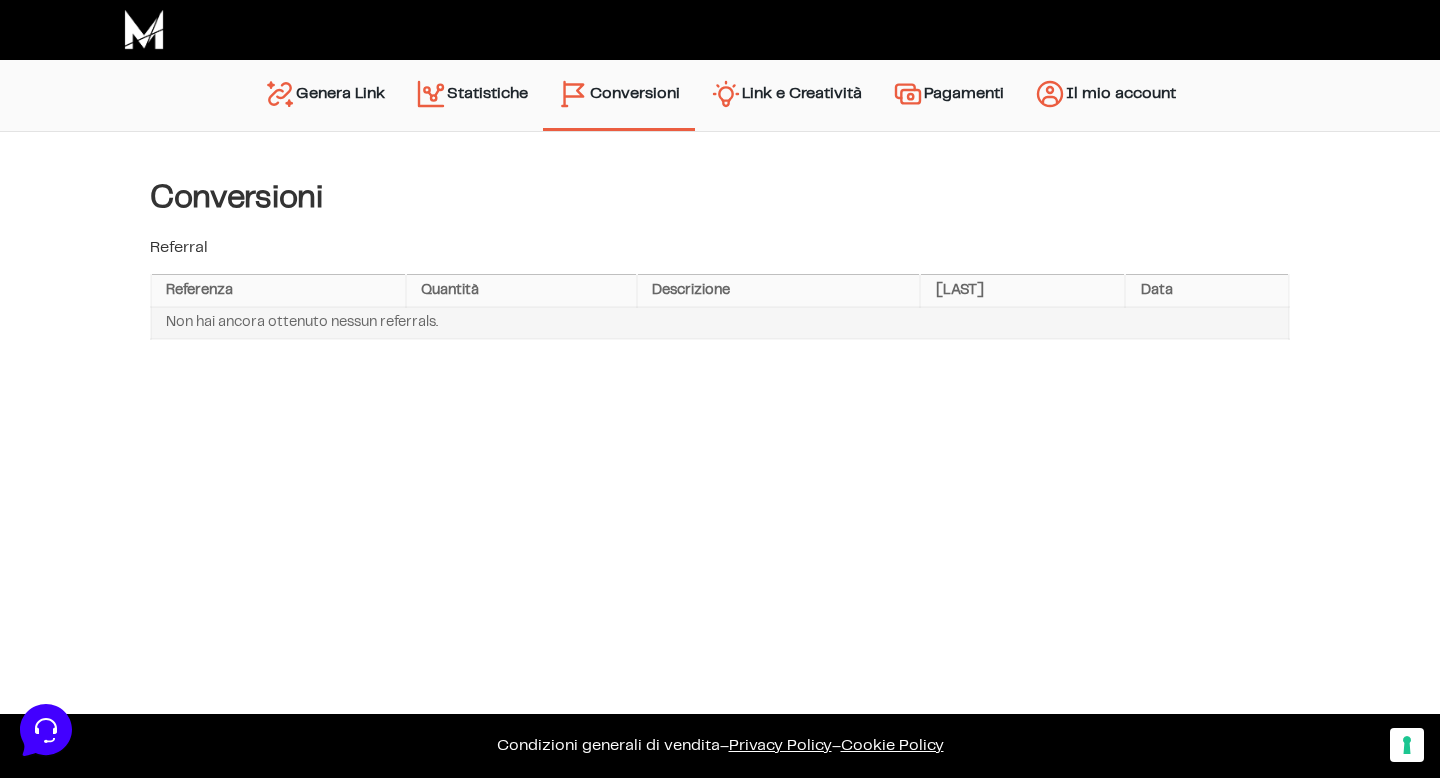 click on "Genera Link" at bounding box center (324, 95) 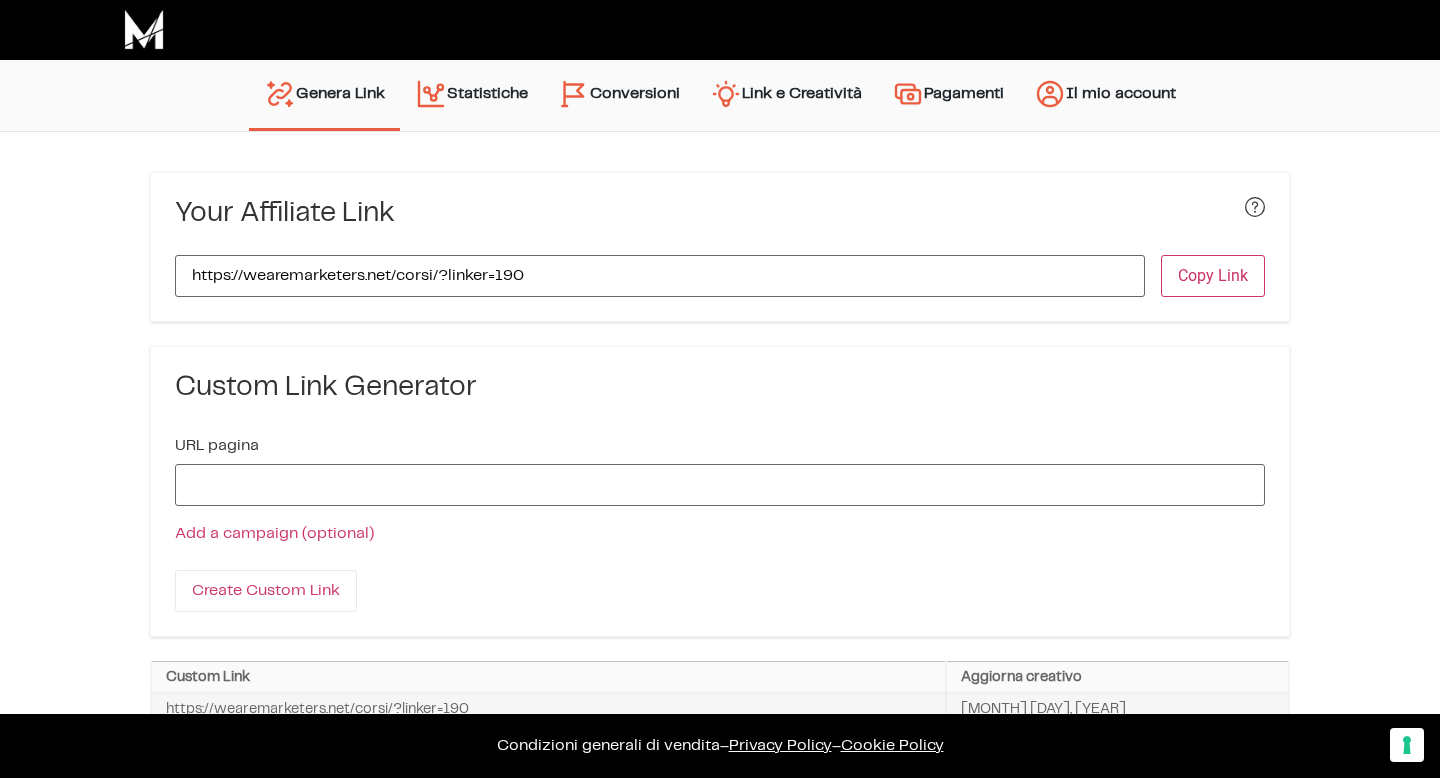 scroll, scrollTop: 0, scrollLeft: 0, axis: both 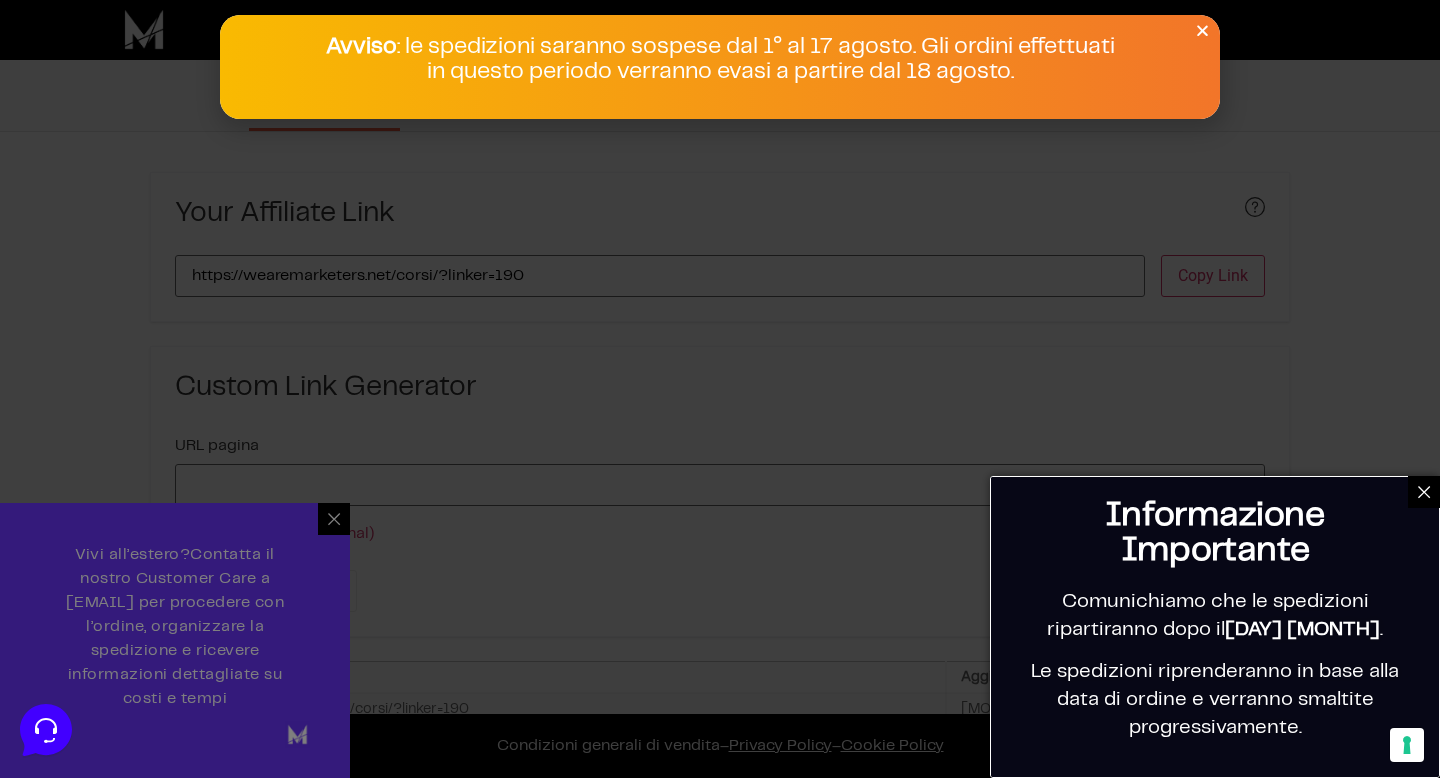 click at bounding box center [720, 389] 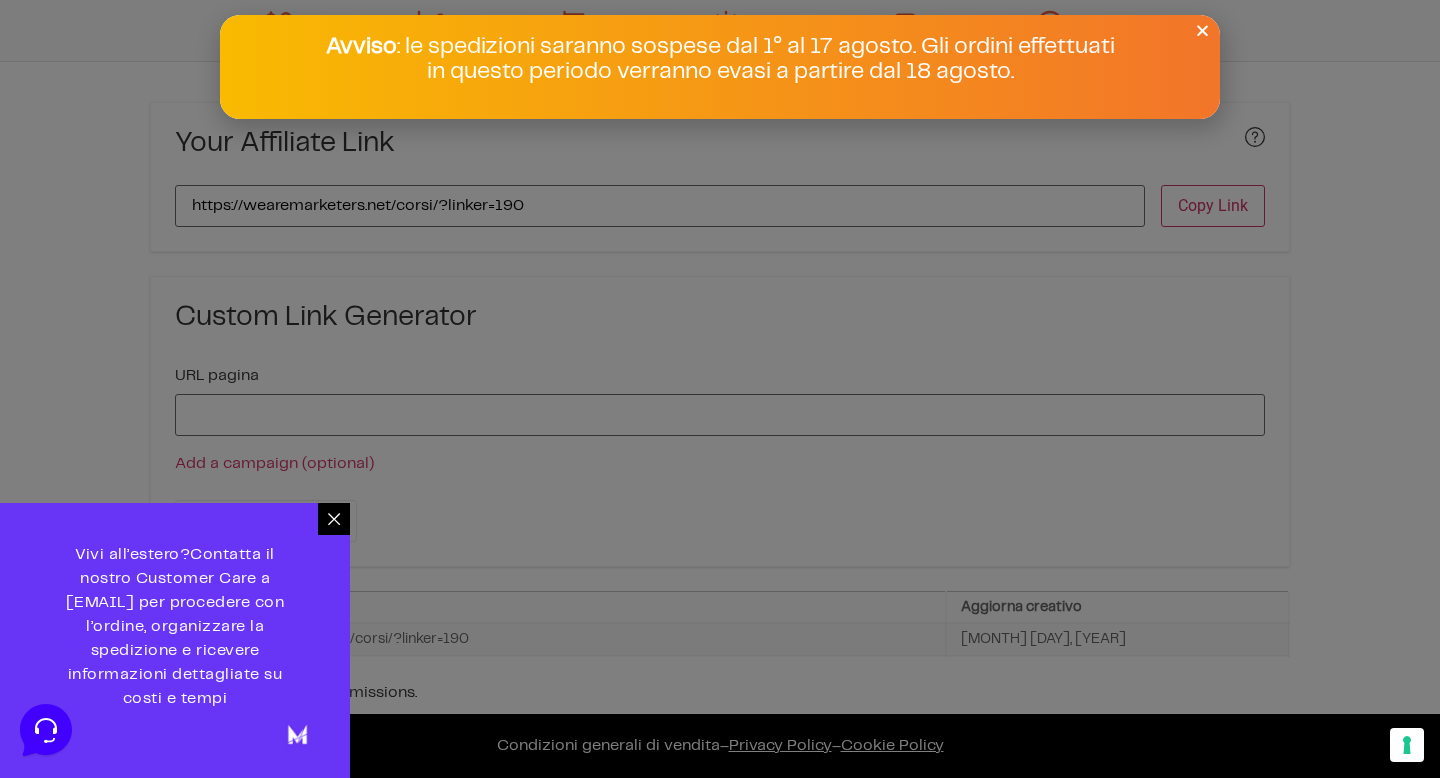 scroll, scrollTop: 88, scrollLeft: 0, axis: vertical 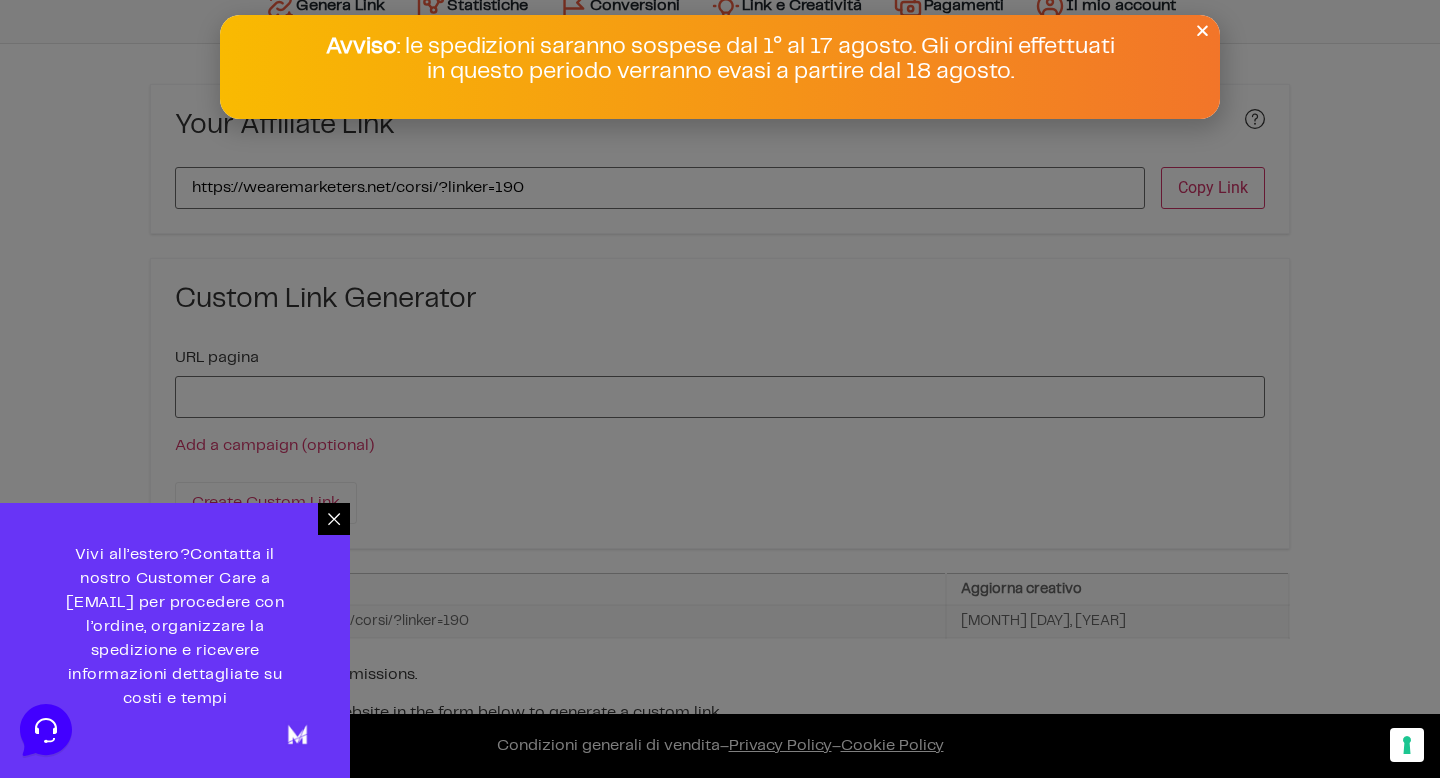click at bounding box center [1202, 30] 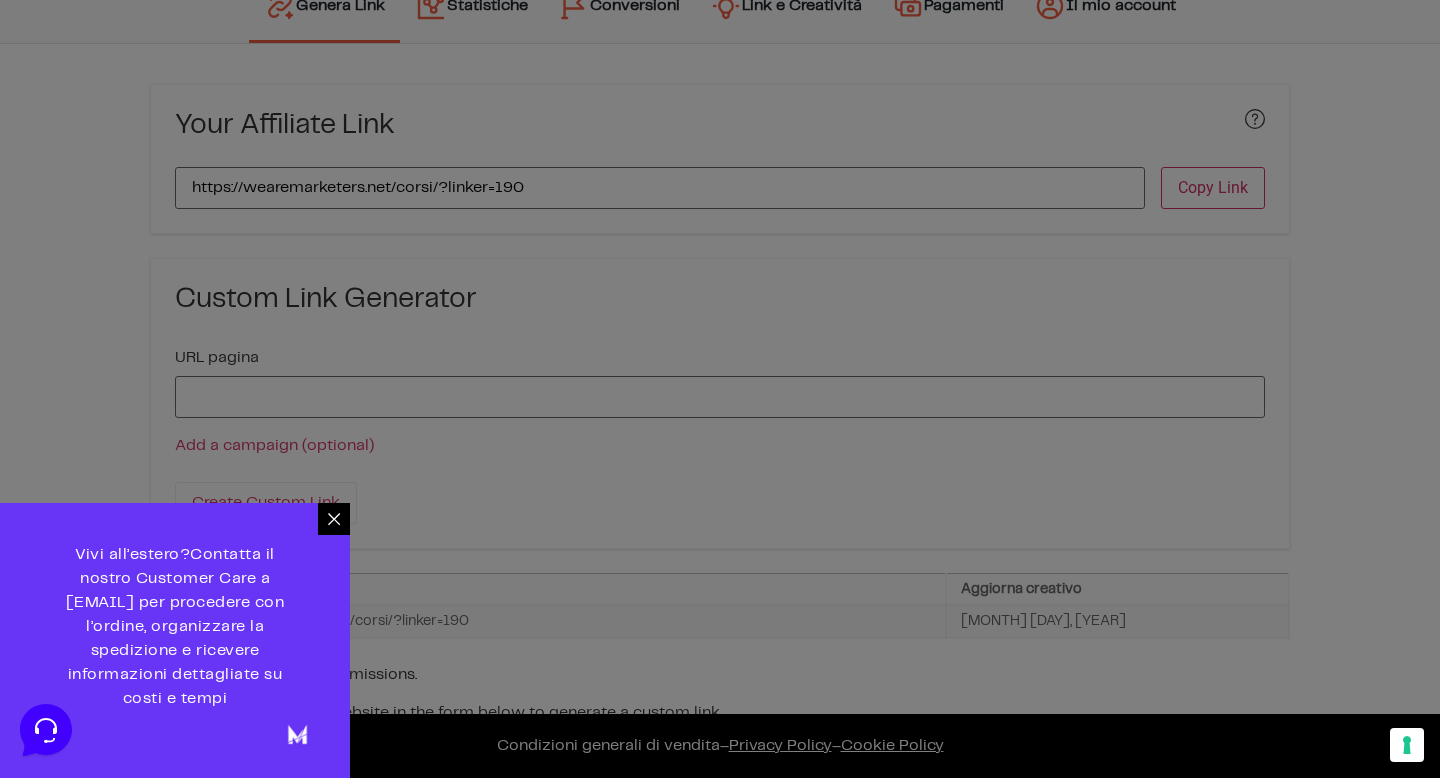 click at bounding box center [720, 389] 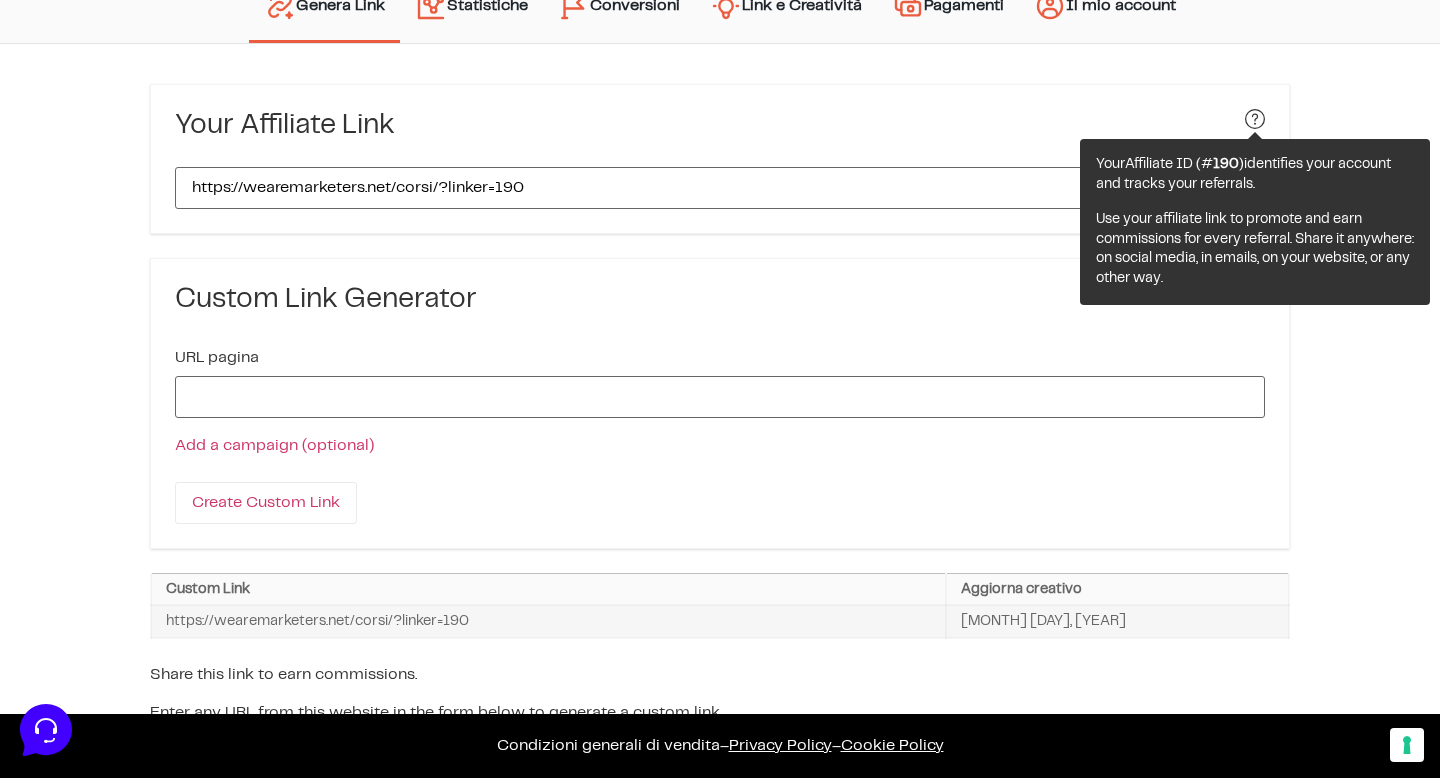 click 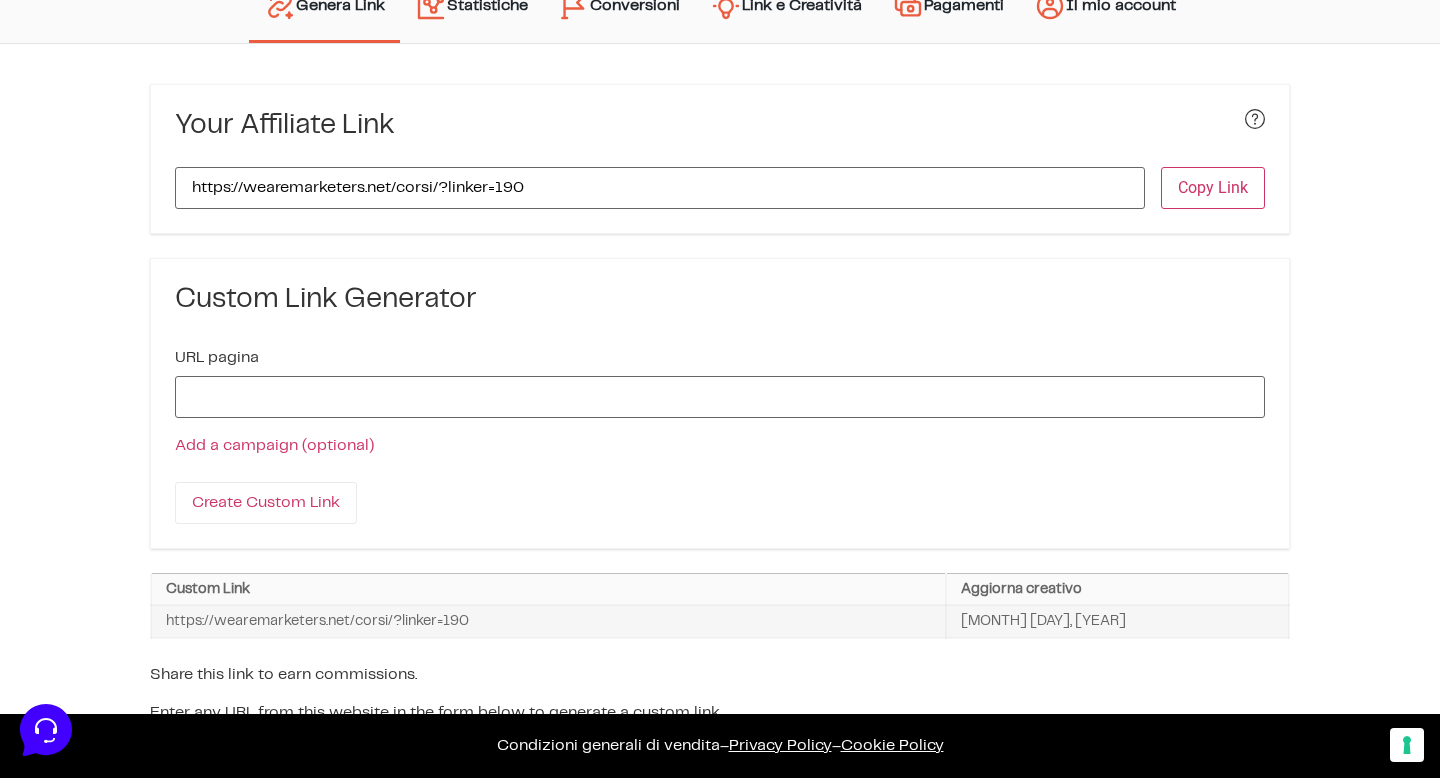 click 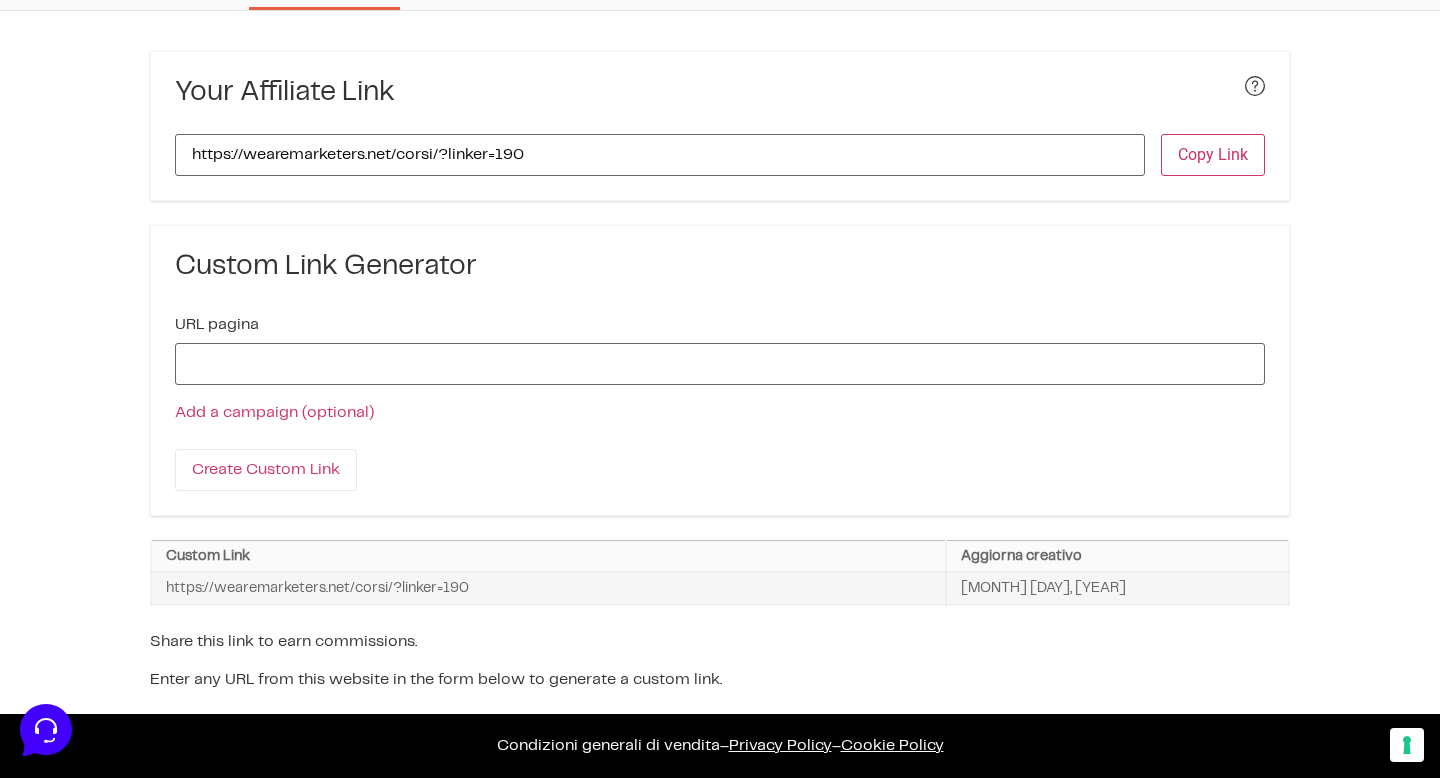 scroll, scrollTop: 0, scrollLeft: 0, axis: both 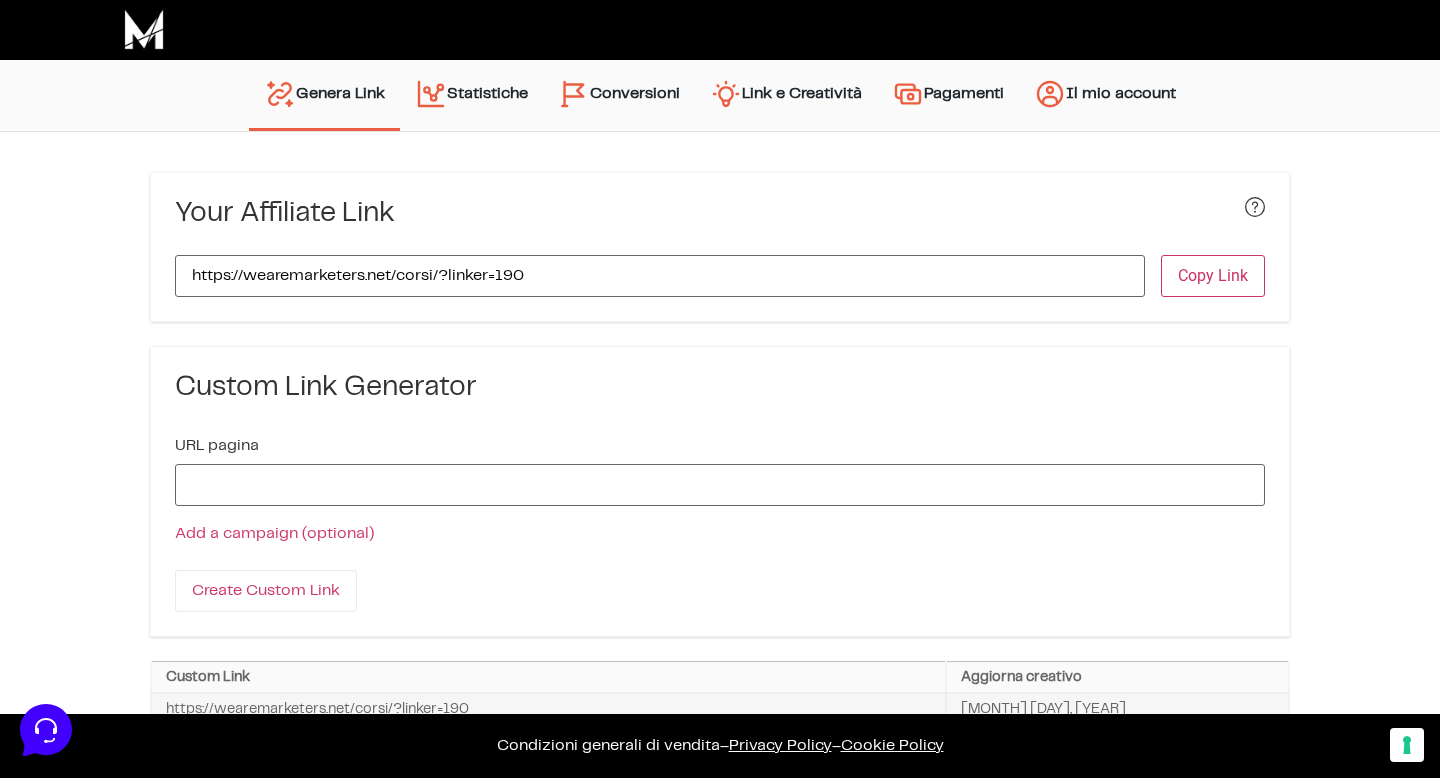 click on "Link e Creatività" at bounding box center [786, 95] 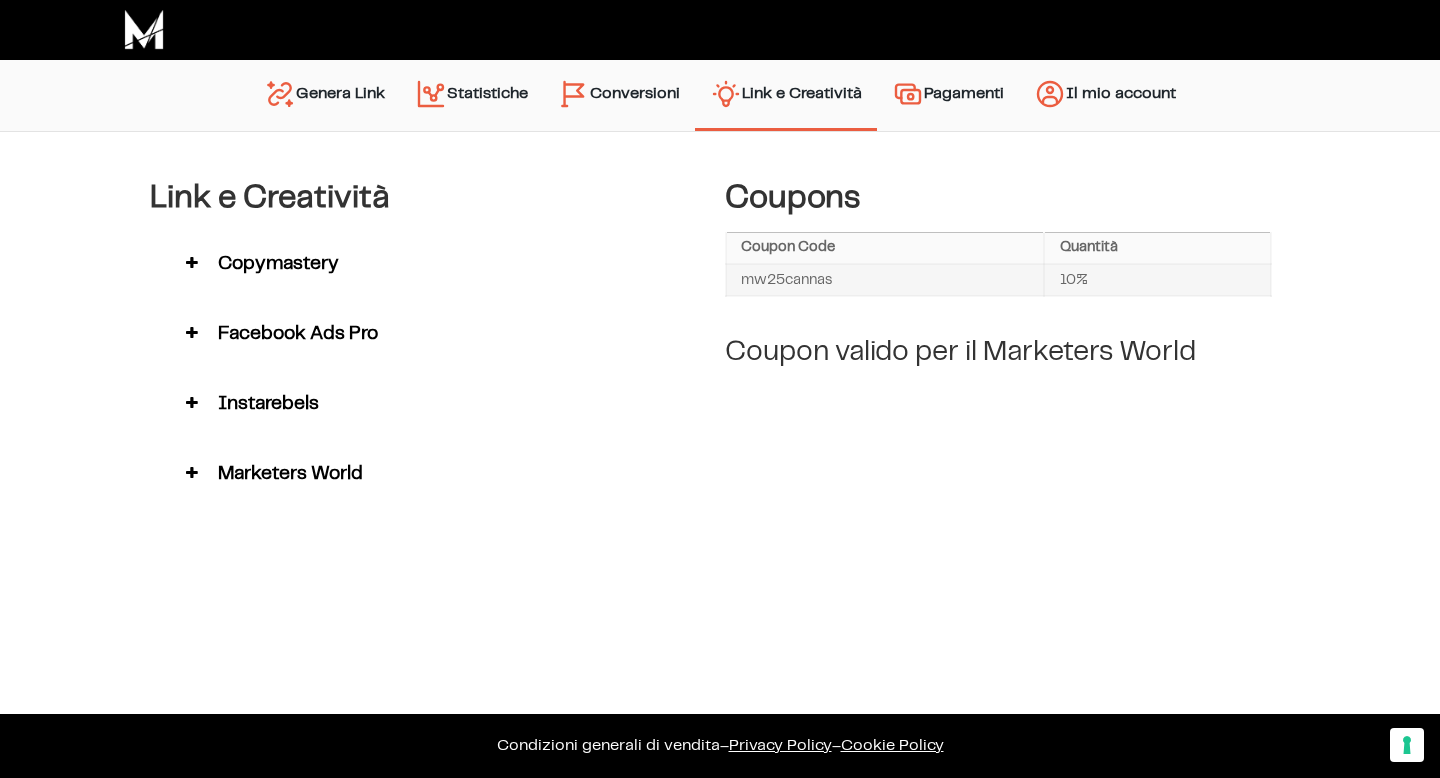 scroll, scrollTop: 0, scrollLeft: 0, axis: both 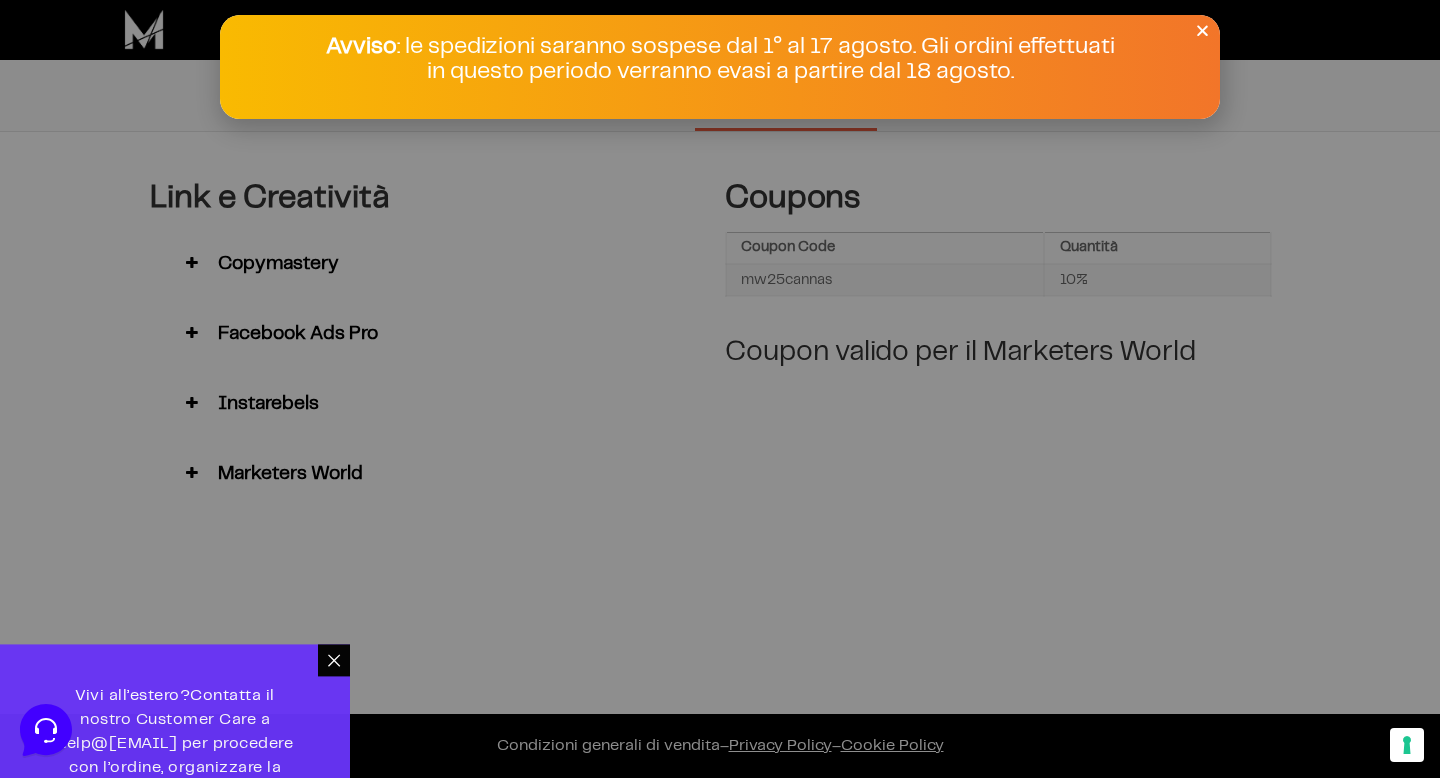 click at bounding box center [720, 389] 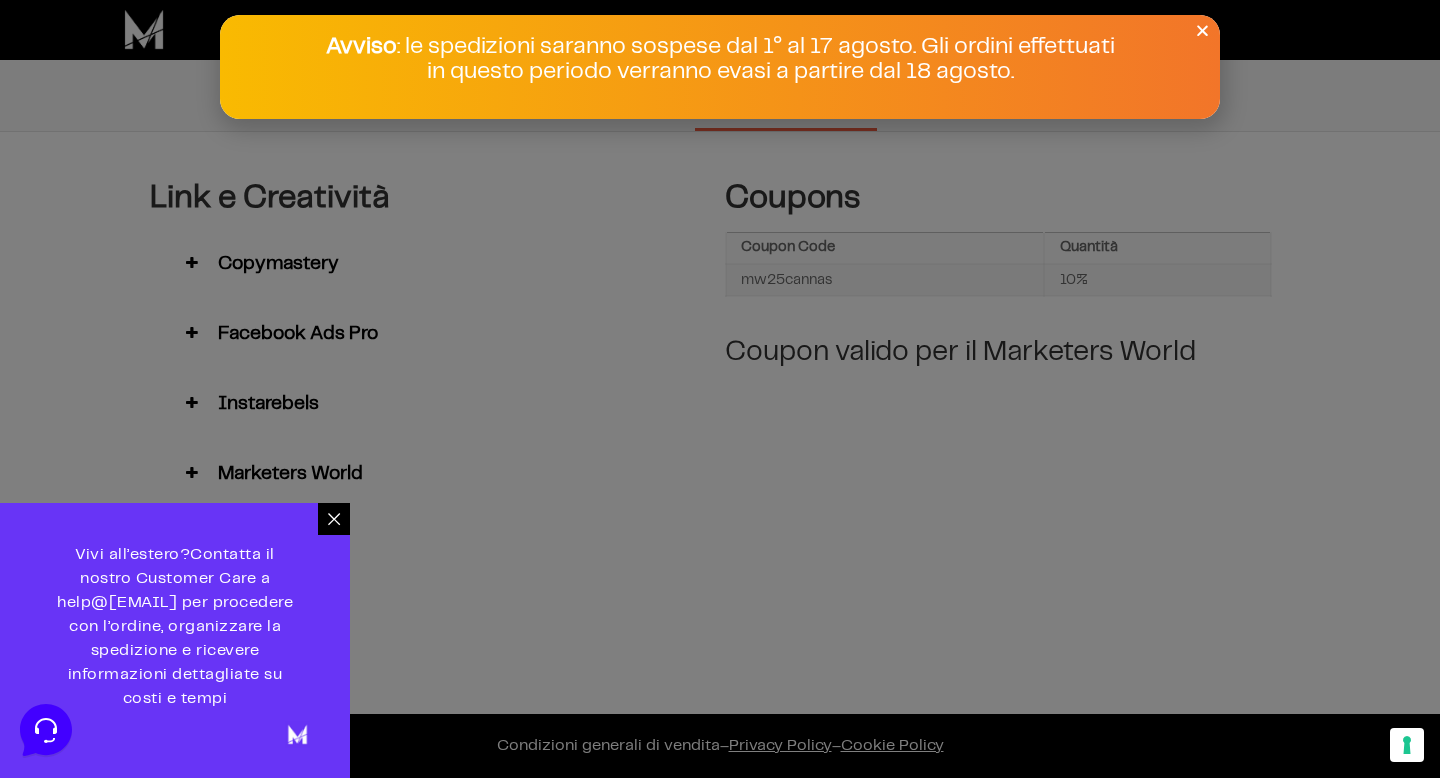 click 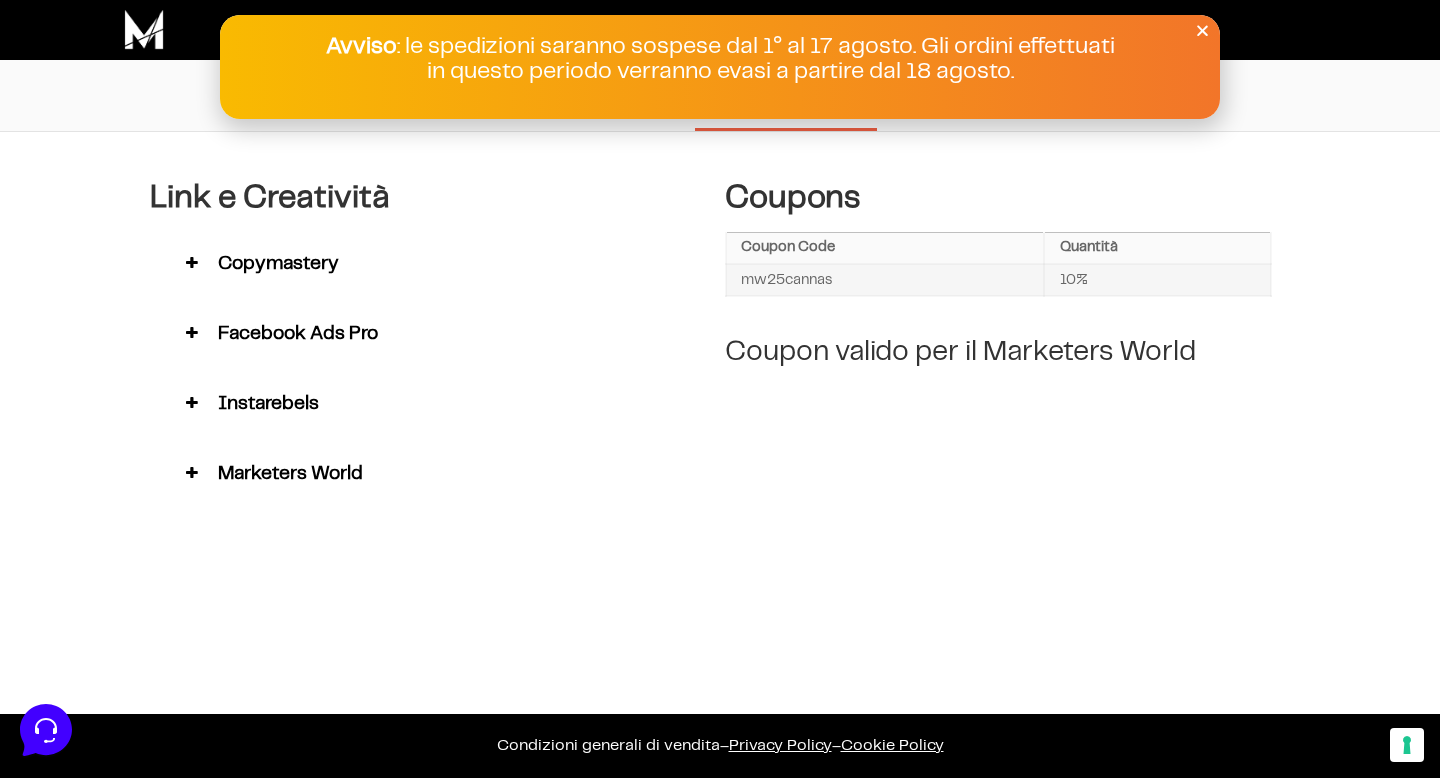click on "Copymastery" at bounding box center [423, 264] 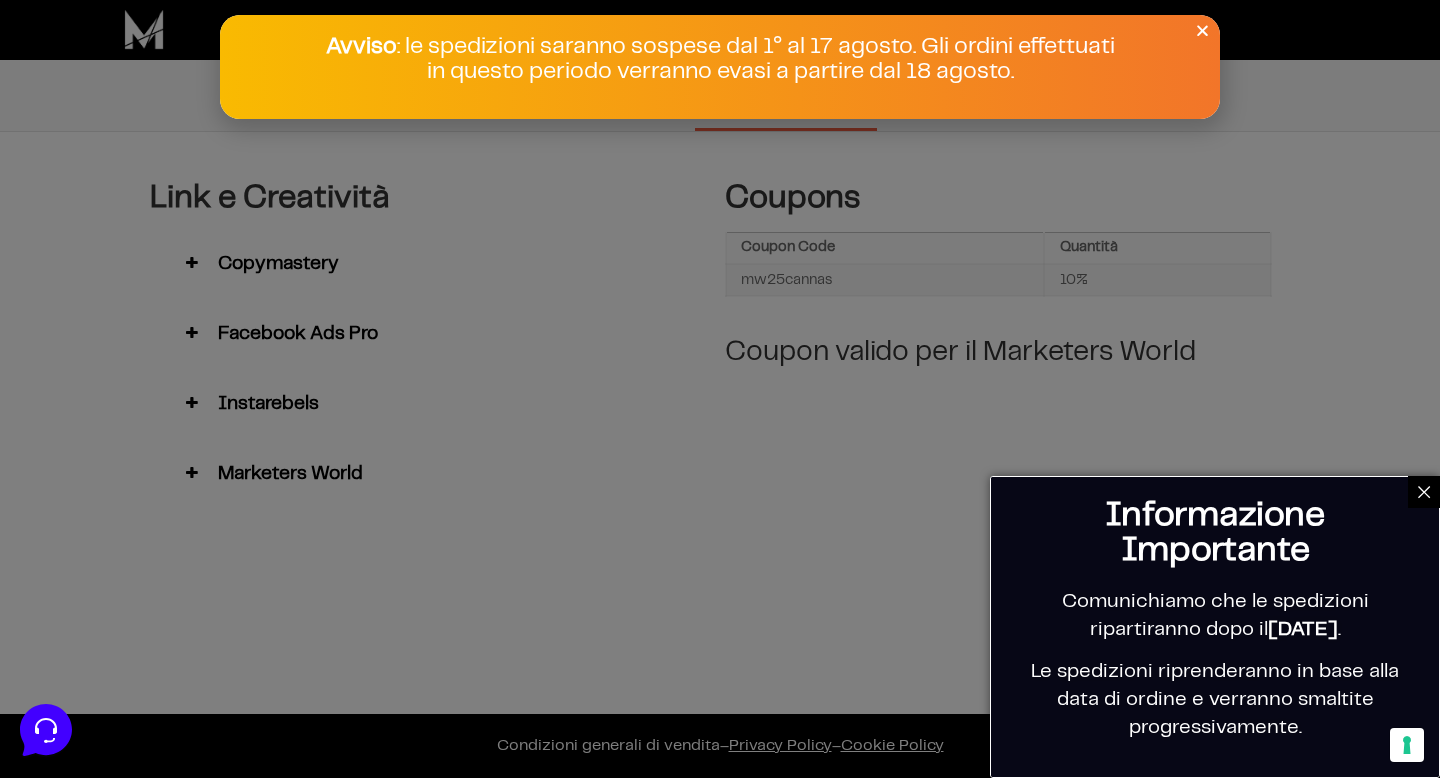 click at bounding box center [1424, 492] 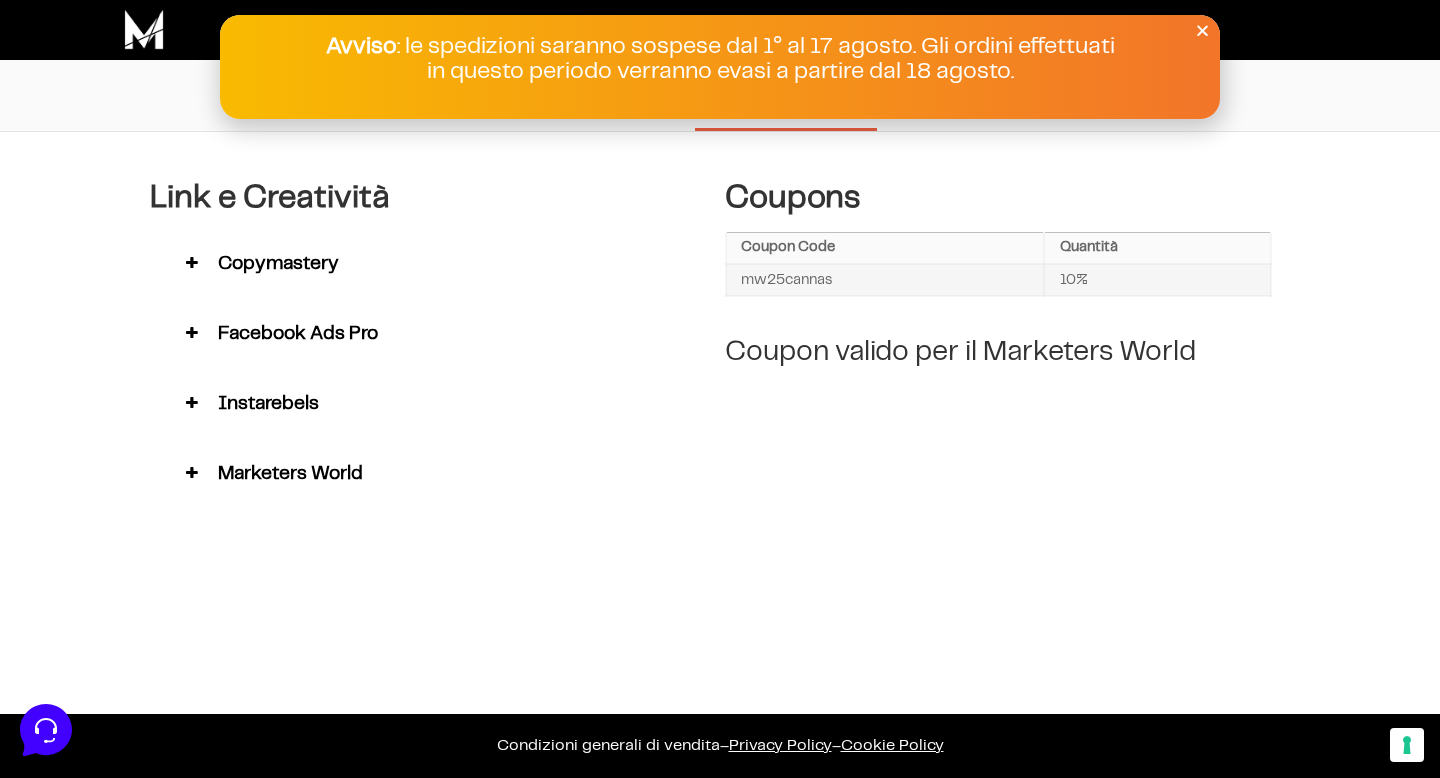 click at bounding box center [192, 262] 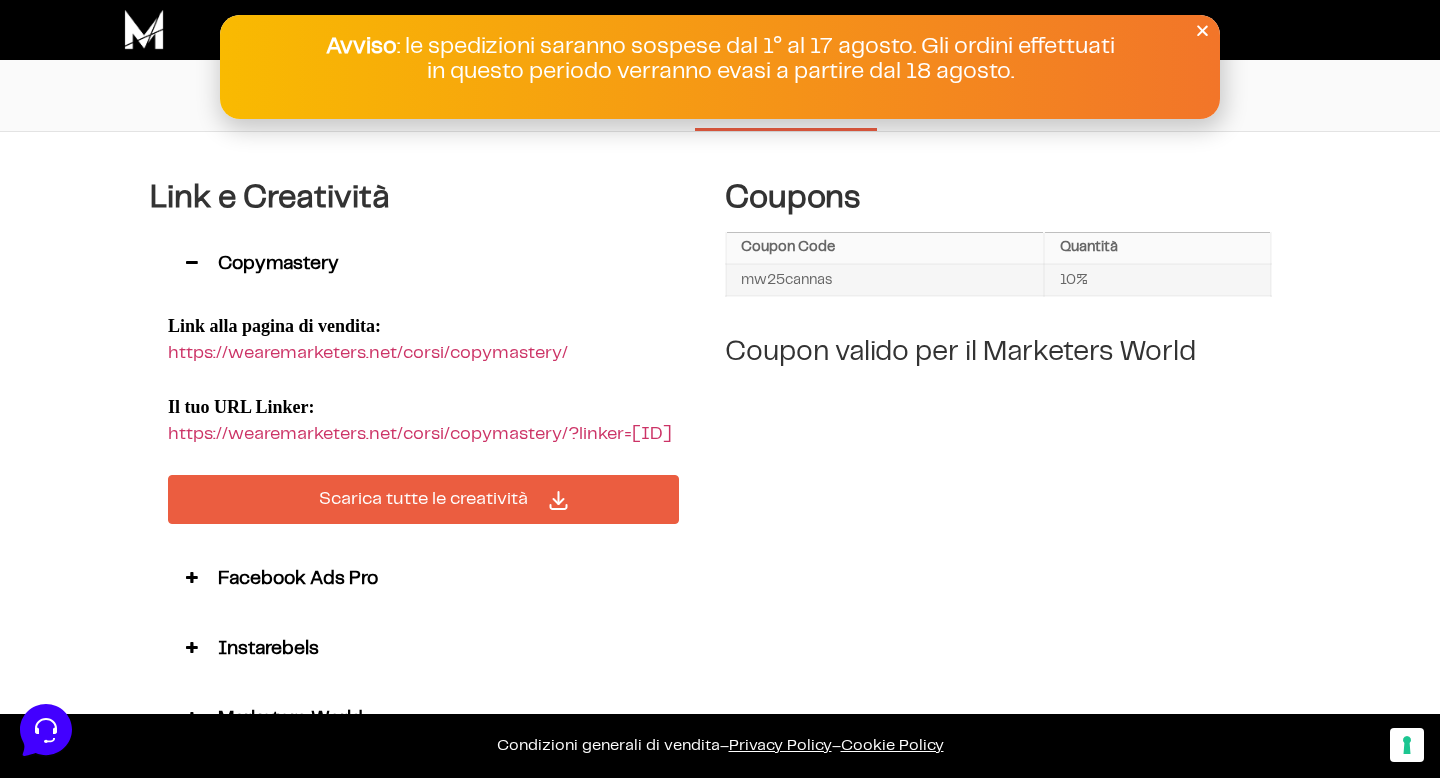 click at bounding box center (192, 262) 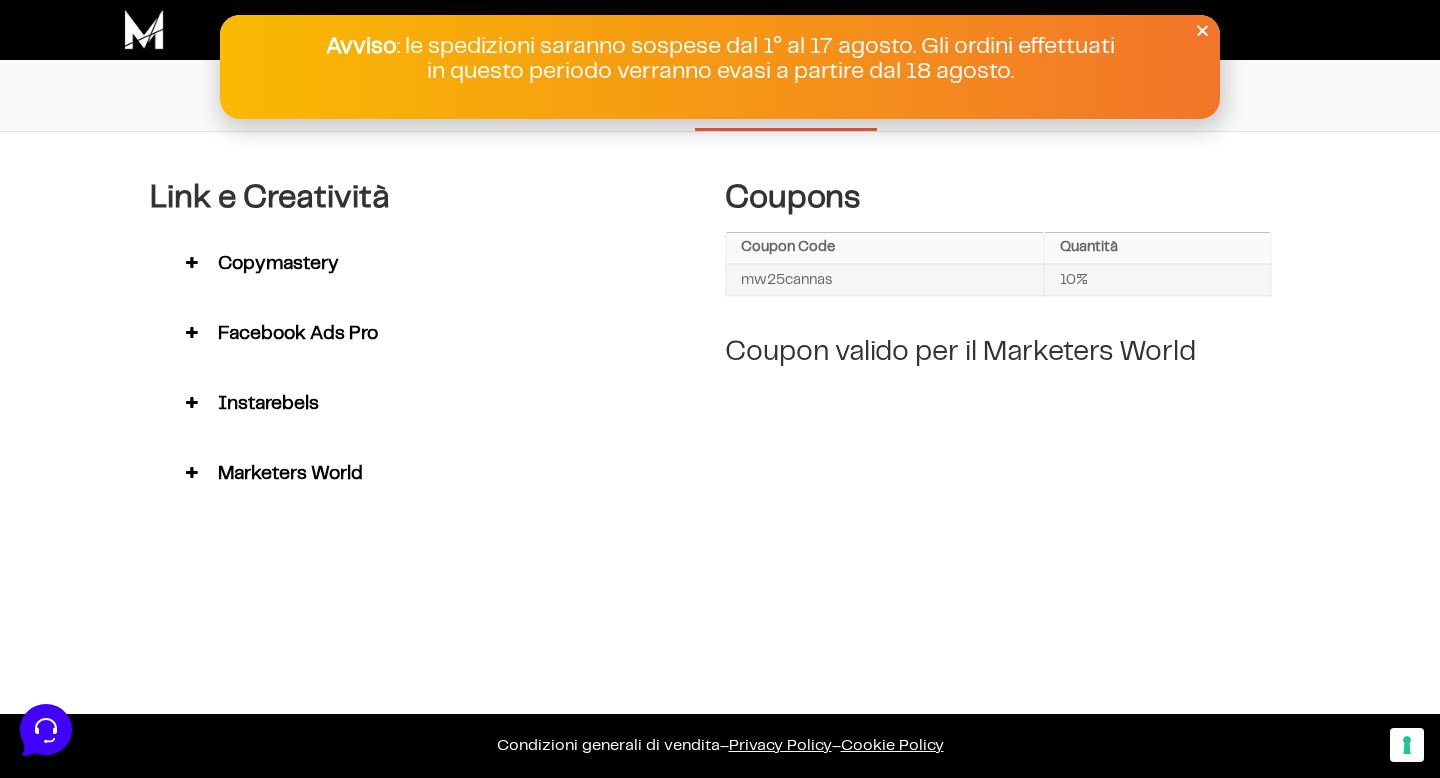 click at bounding box center (192, 472) 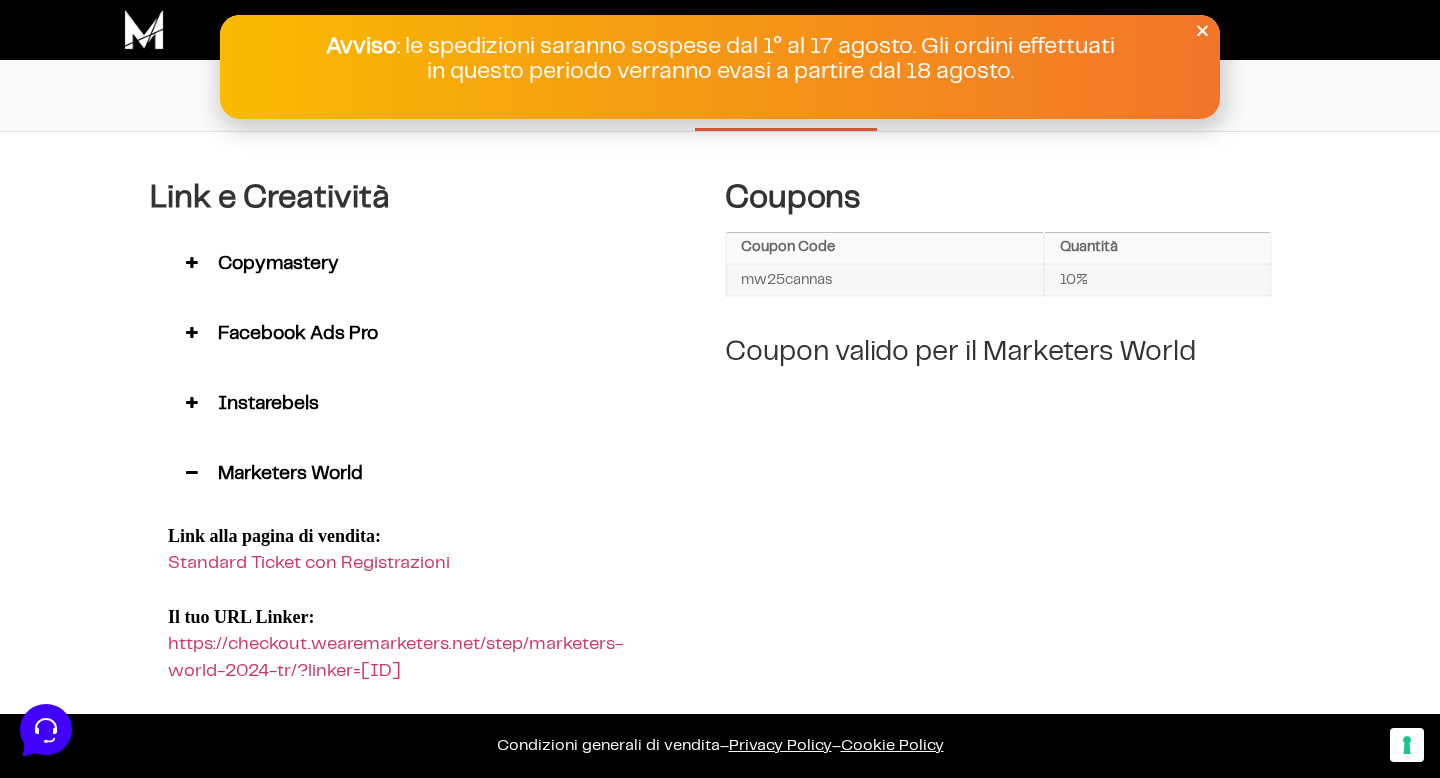 scroll, scrollTop: 17, scrollLeft: 0, axis: vertical 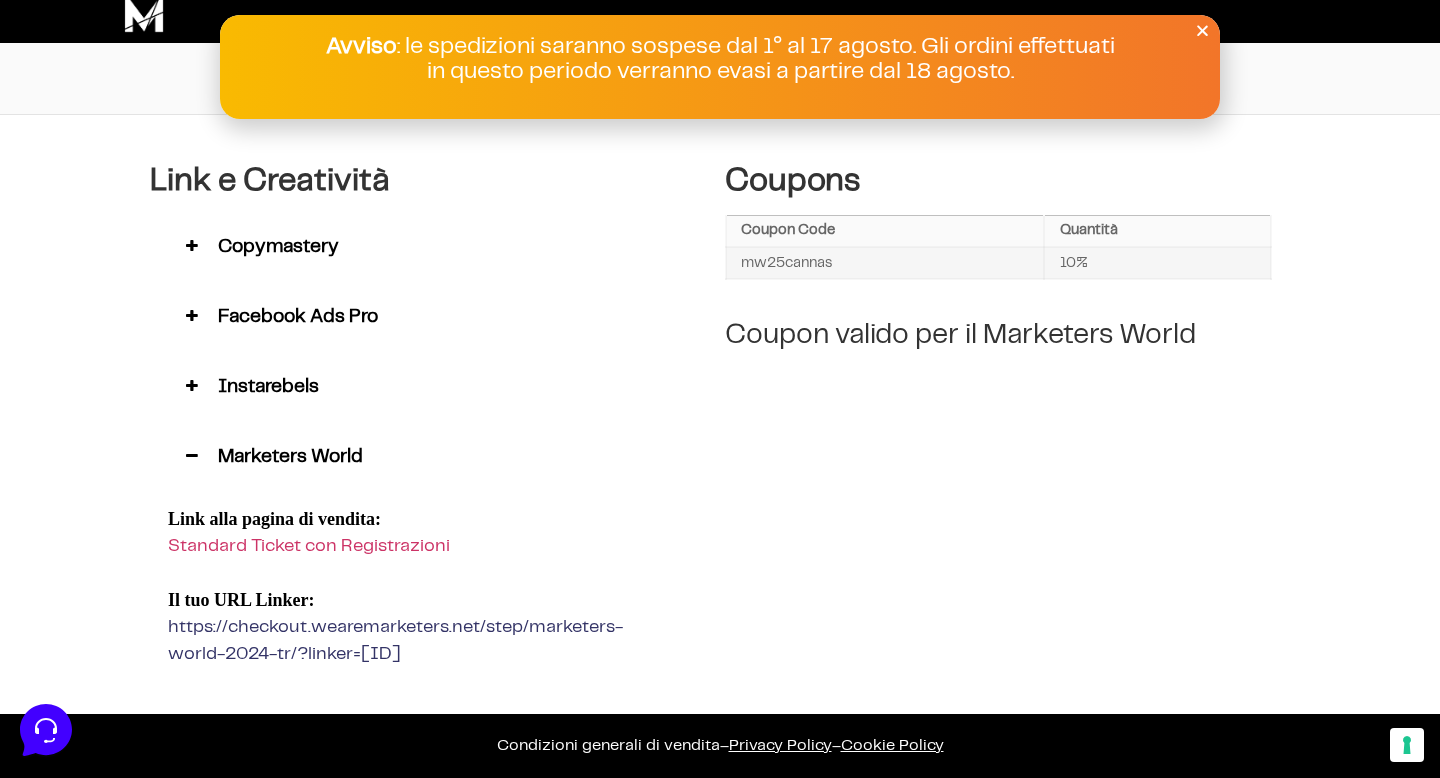 click on "https://checkout.wearemarketers.net/step/marketers-world-2024-tr/?linker=190" at bounding box center [395, 640] 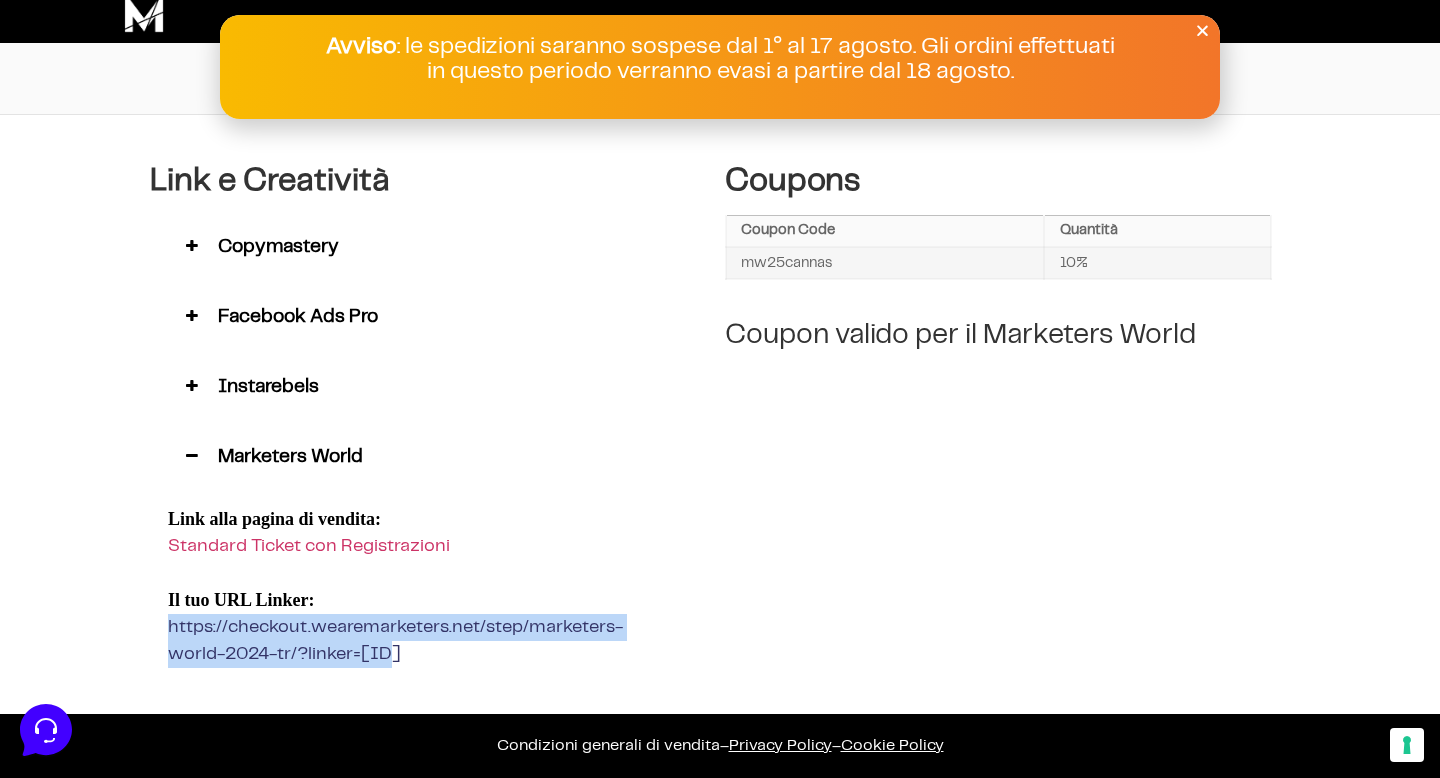 copy on "https://checkout.wearemarketers.net/step/marketers-world-2024-tr/?linker=190" 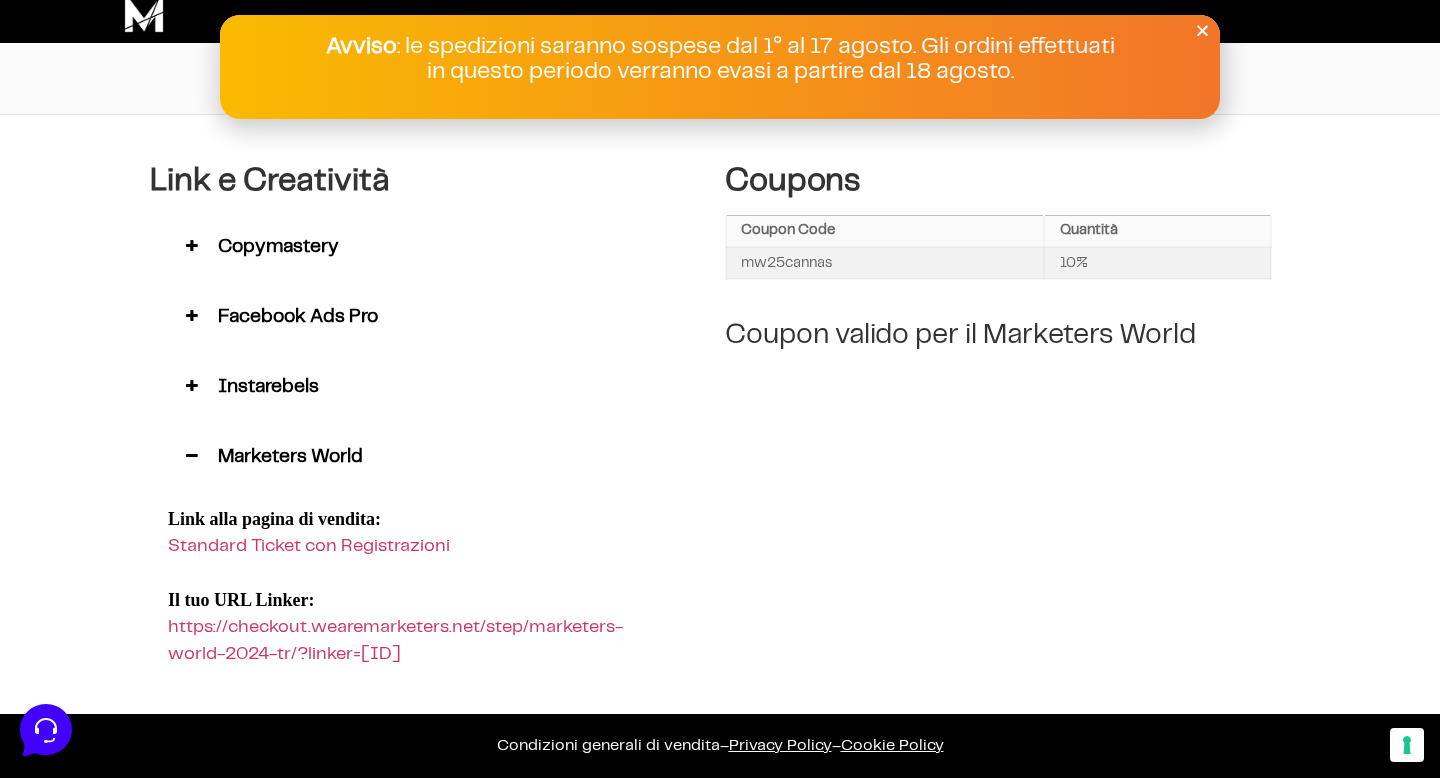 click on "mw25cannas" at bounding box center [885, 263] 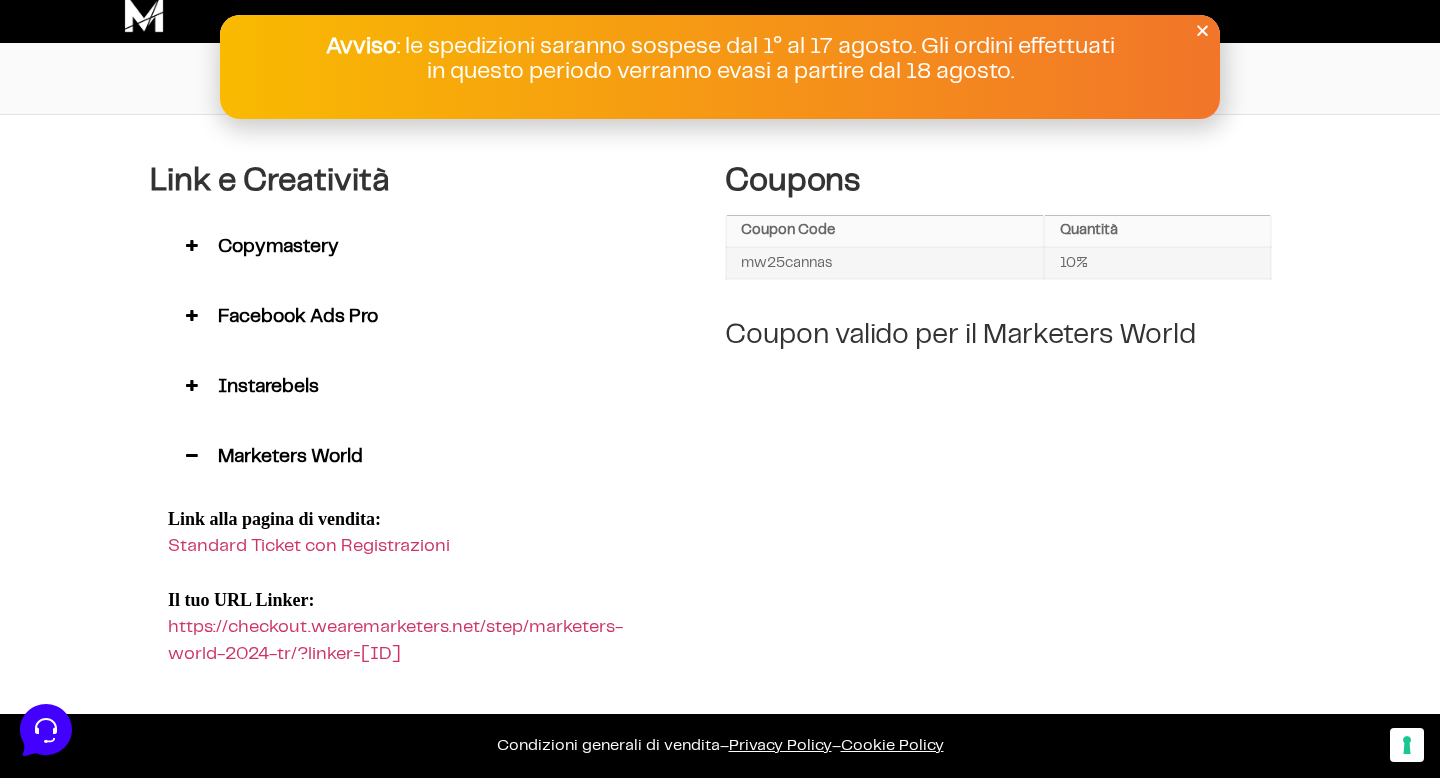 copy on "mw25cannas" 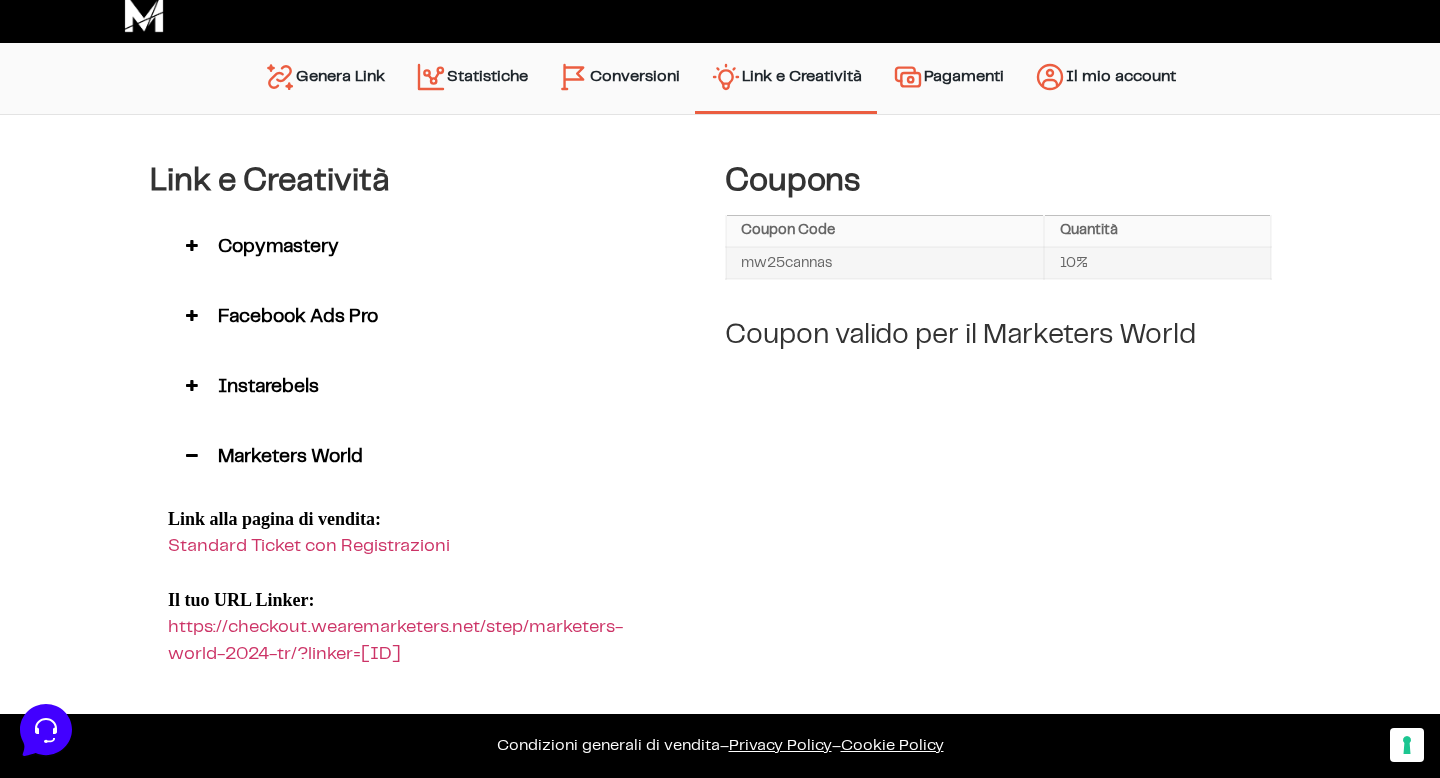 click on "Pagamenti" at bounding box center [948, 78] 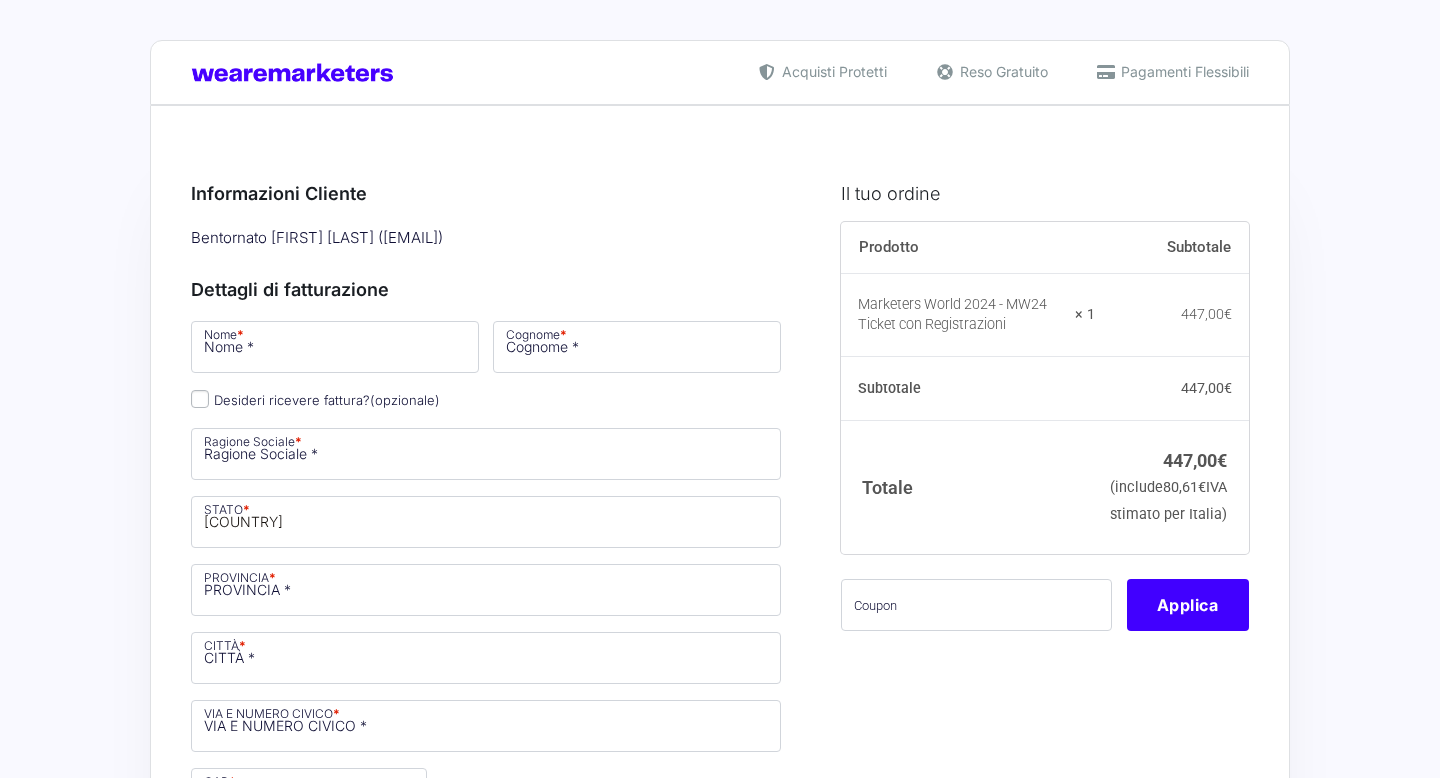 scroll, scrollTop: 0, scrollLeft: 0, axis: both 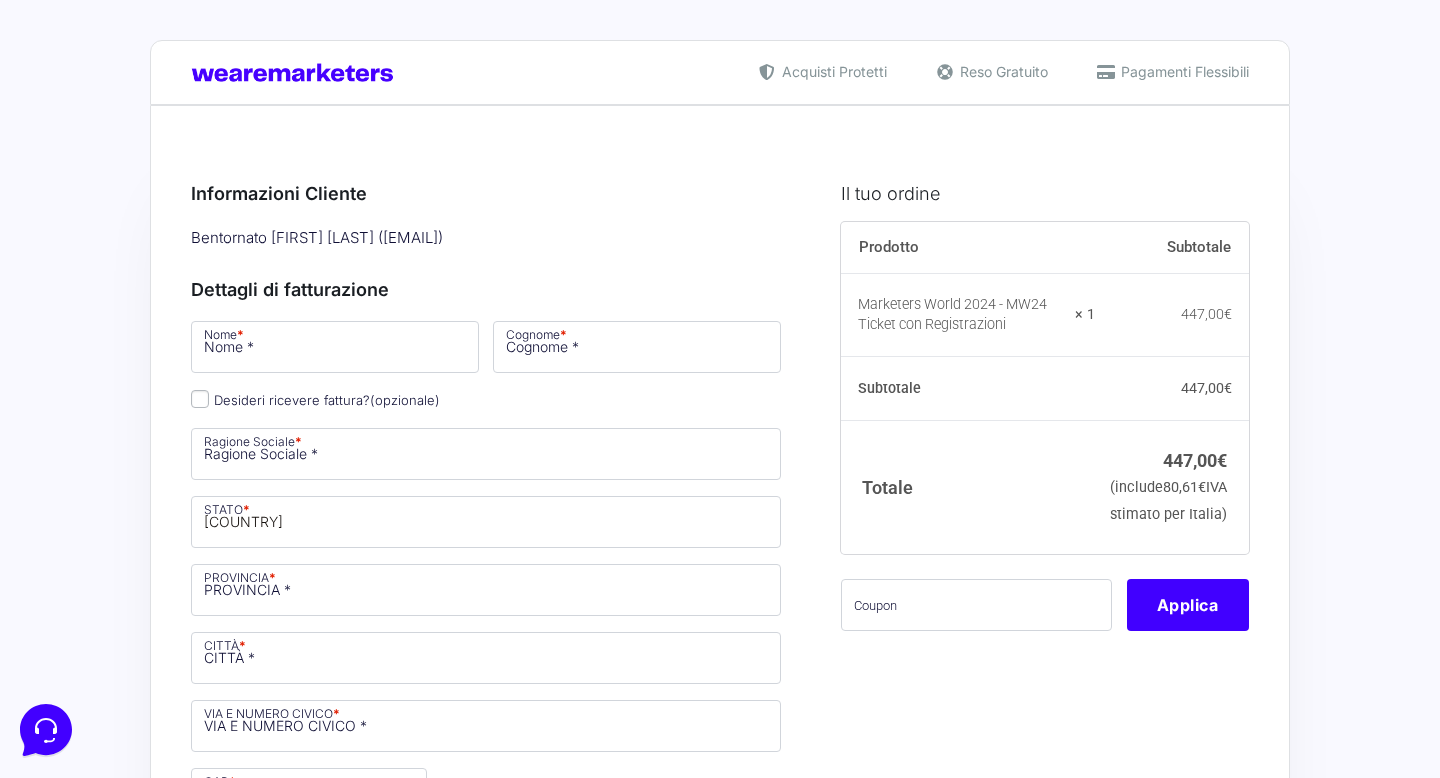 type on "[NAME]" 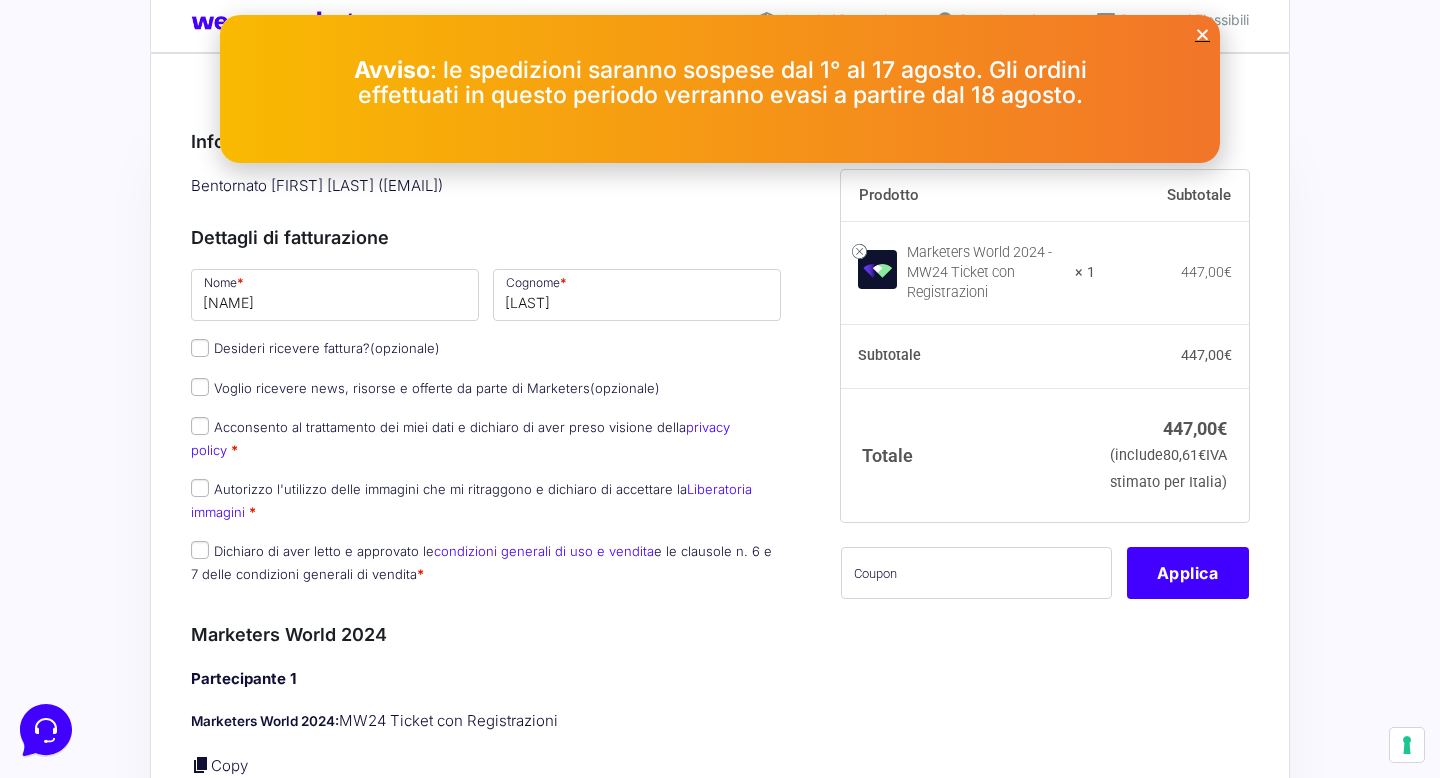 scroll, scrollTop: 0, scrollLeft: 0, axis: both 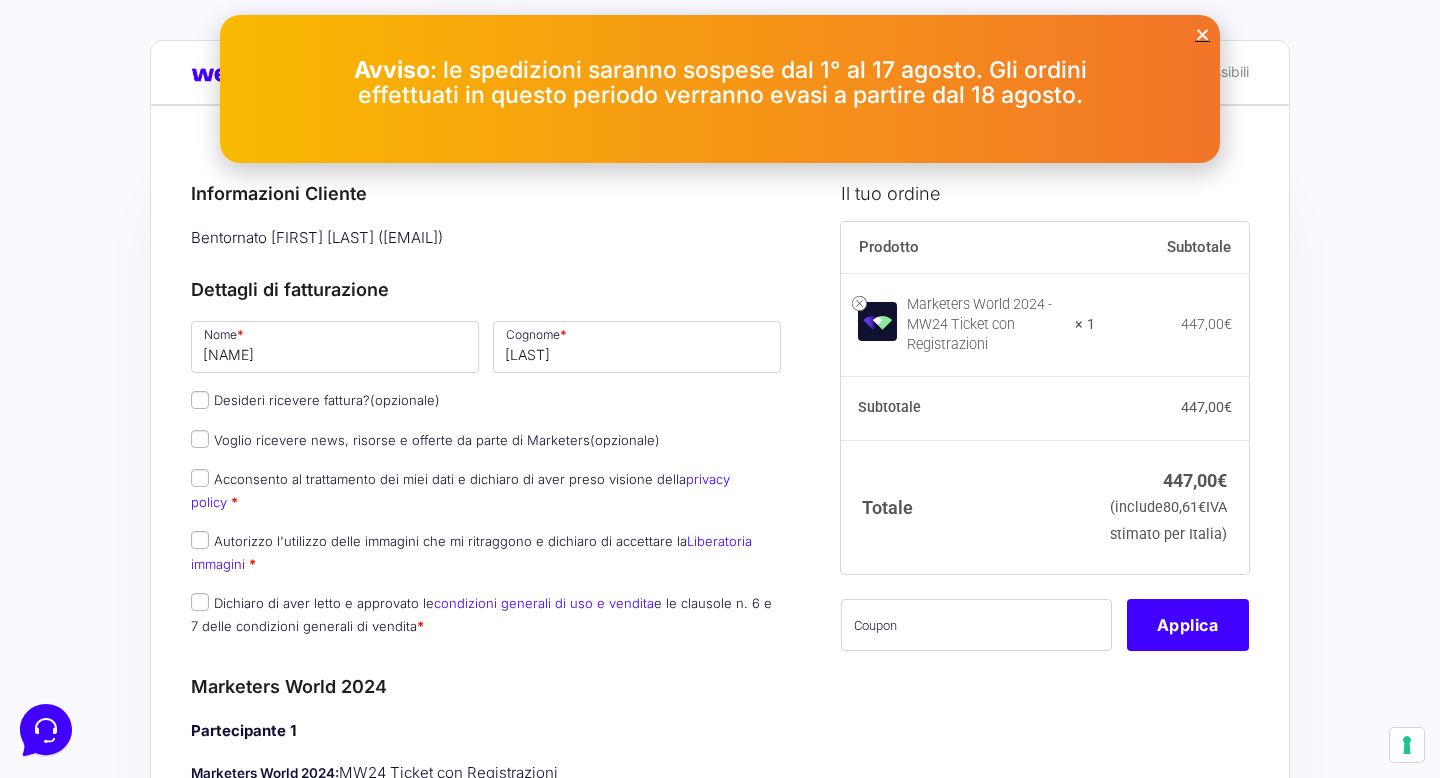 click at bounding box center (1202, 34) 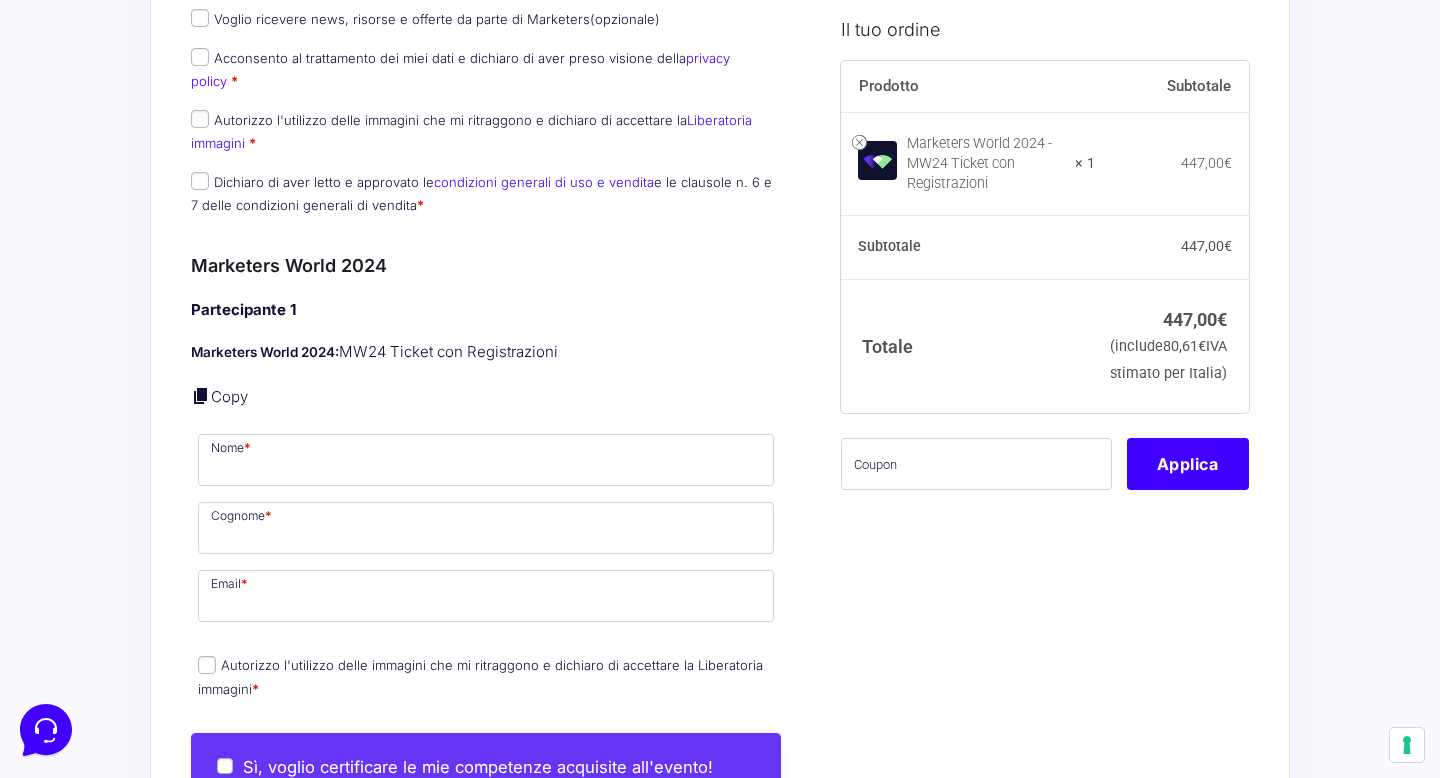 scroll, scrollTop: 0, scrollLeft: 0, axis: both 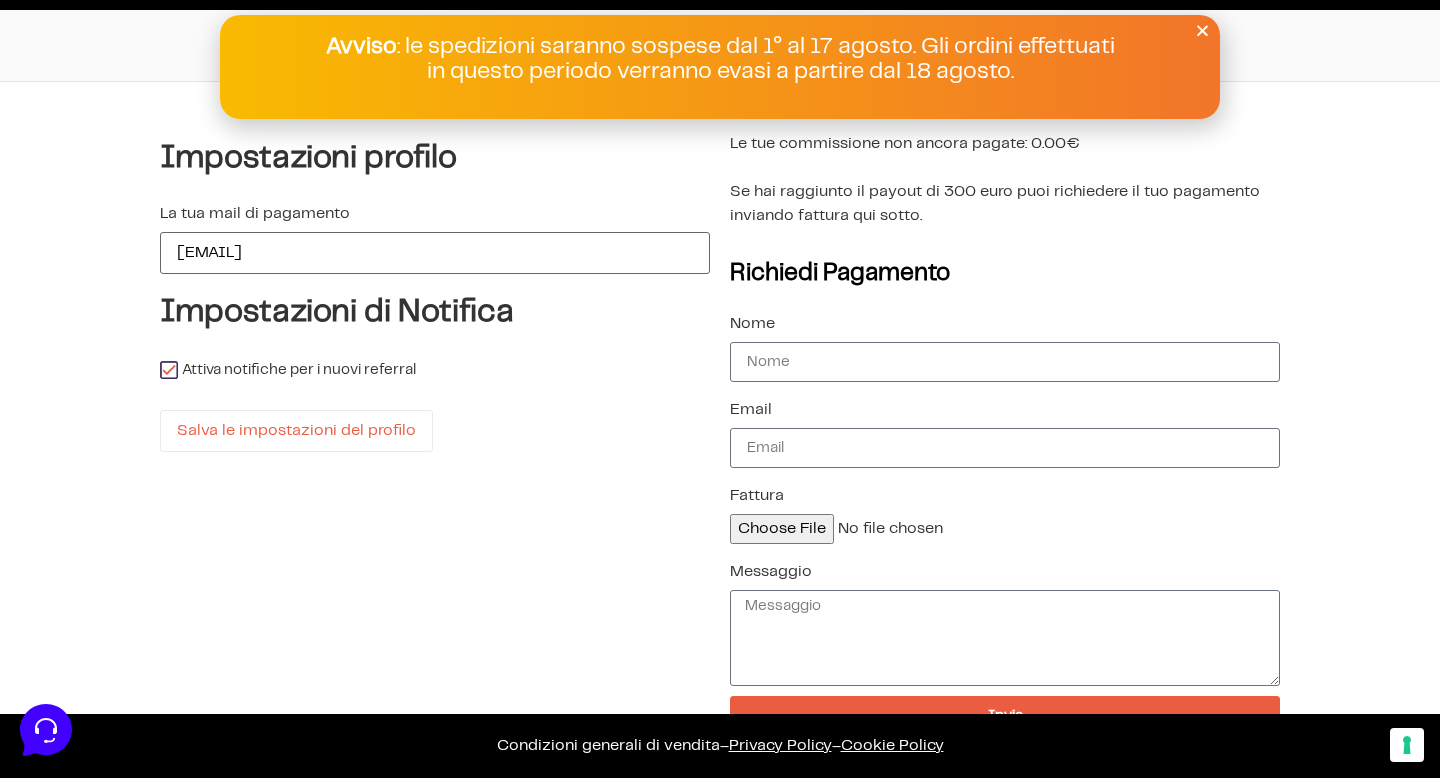 click at bounding box center (1202, 30) 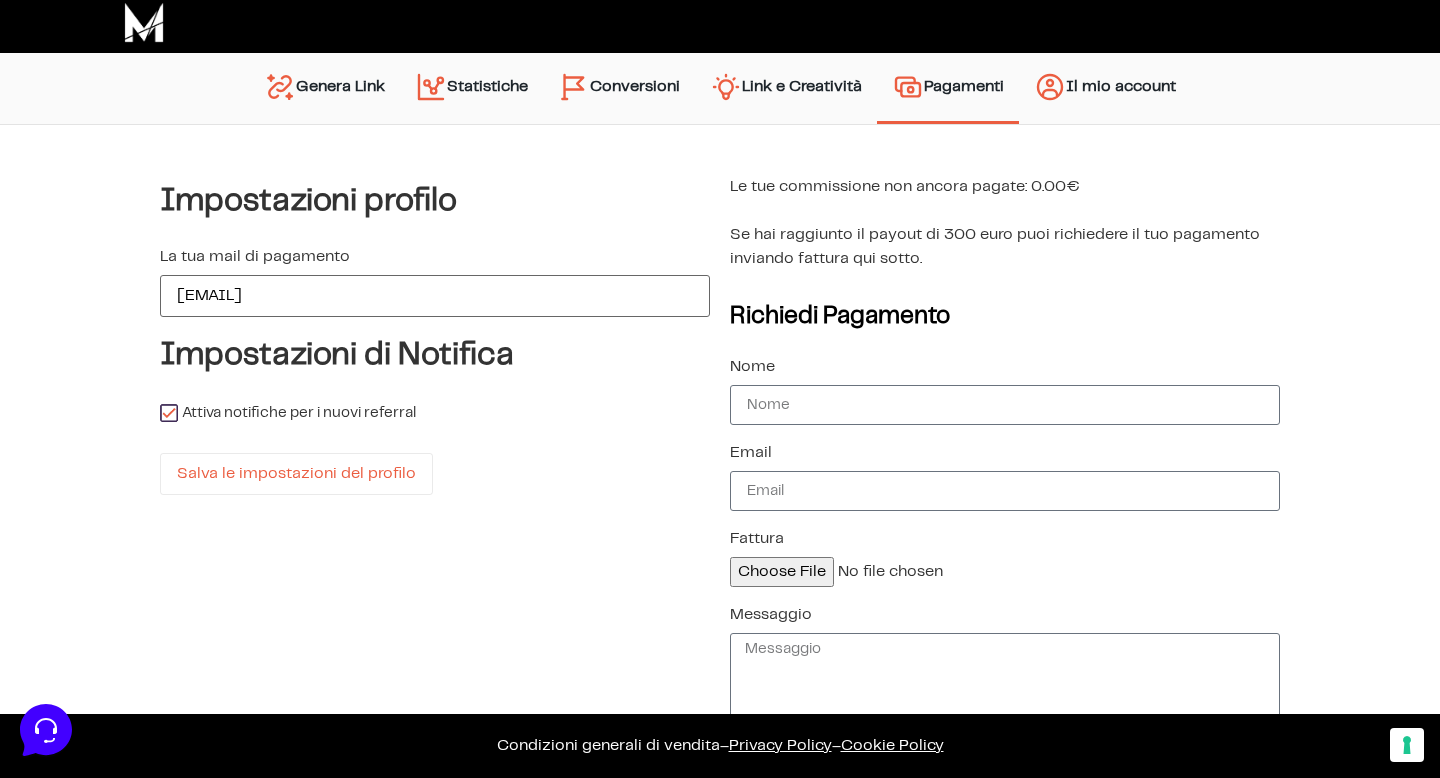 scroll, scrollTop: 0, scrollLeft: 0, axis: both 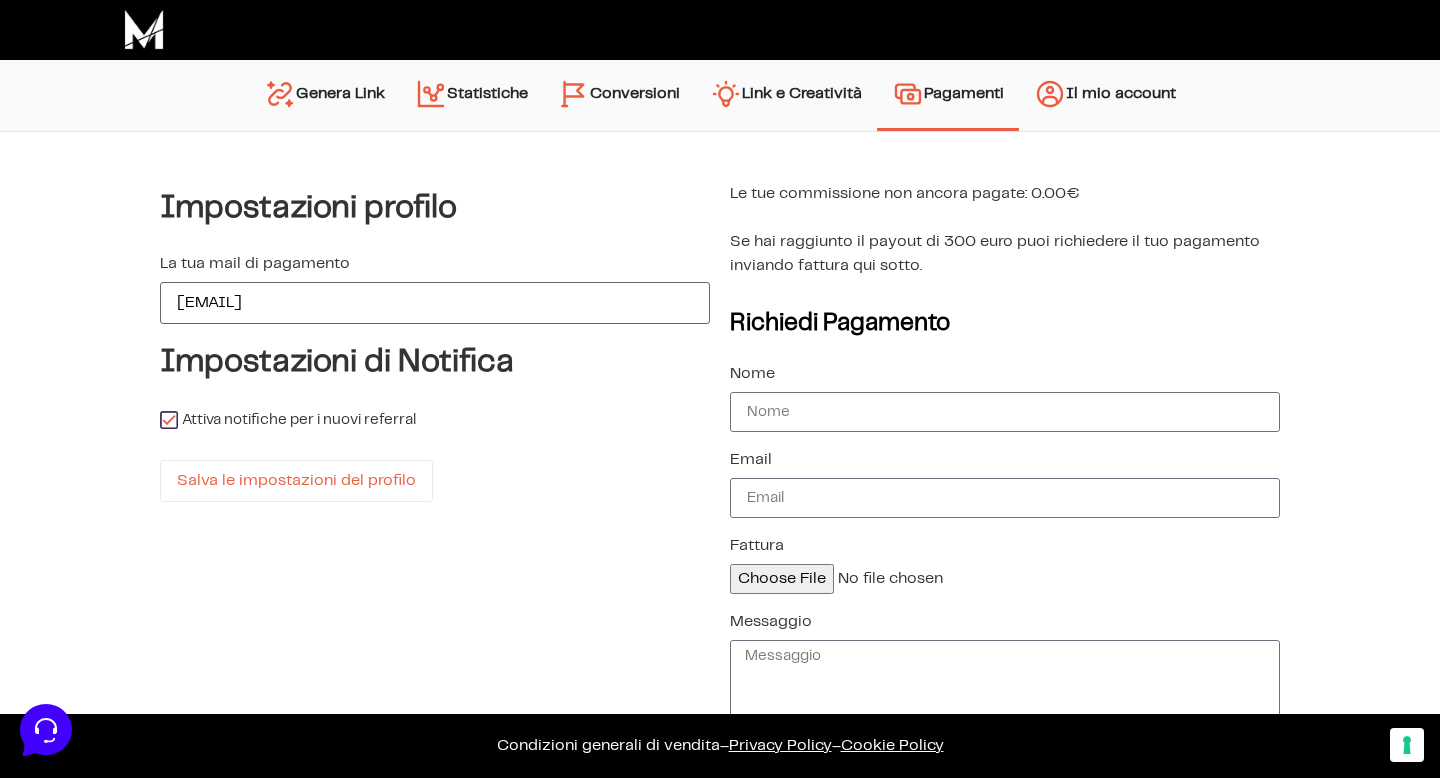 click on "Link e Creatività" at bounding box center (786, 95) 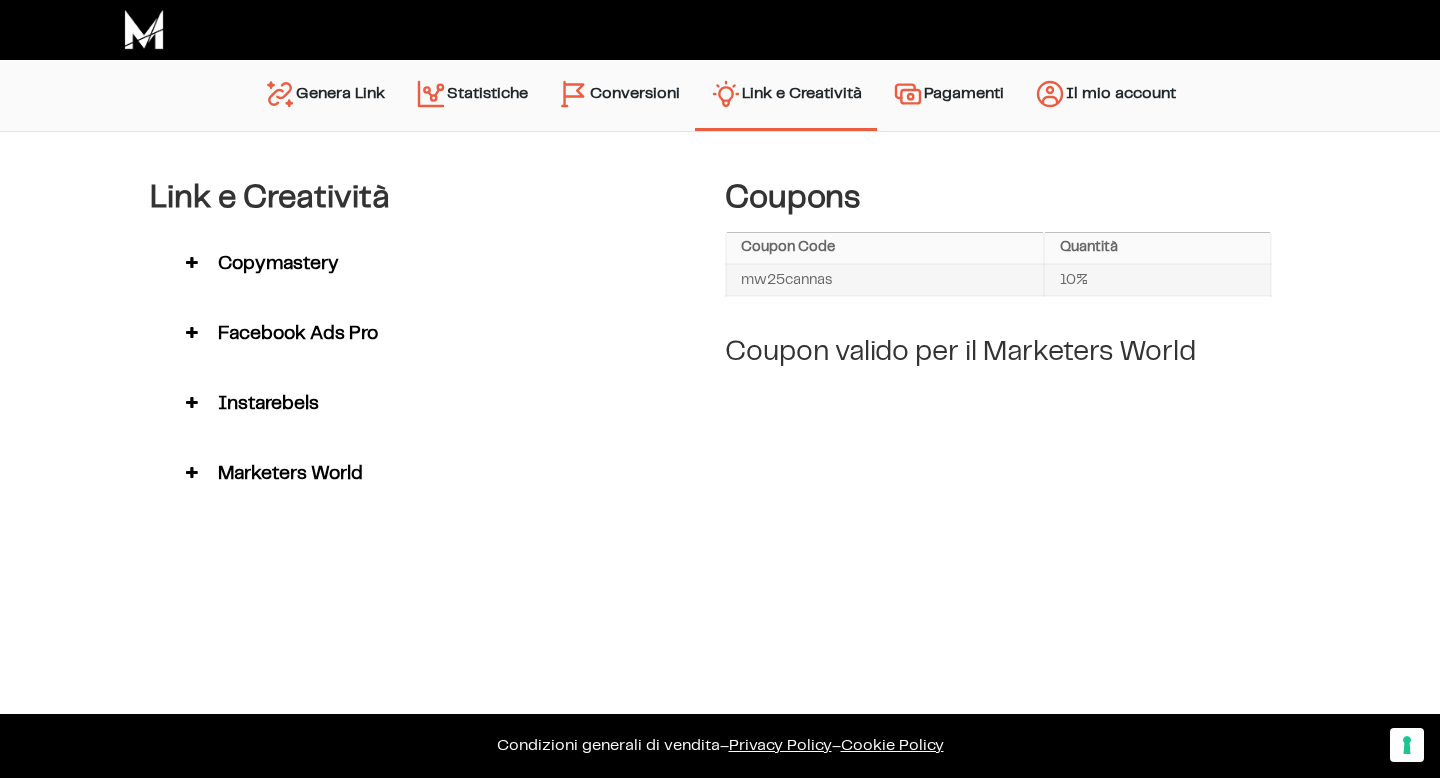 scroll, scrollTop: 0, scrollLeft: 0, axis: both 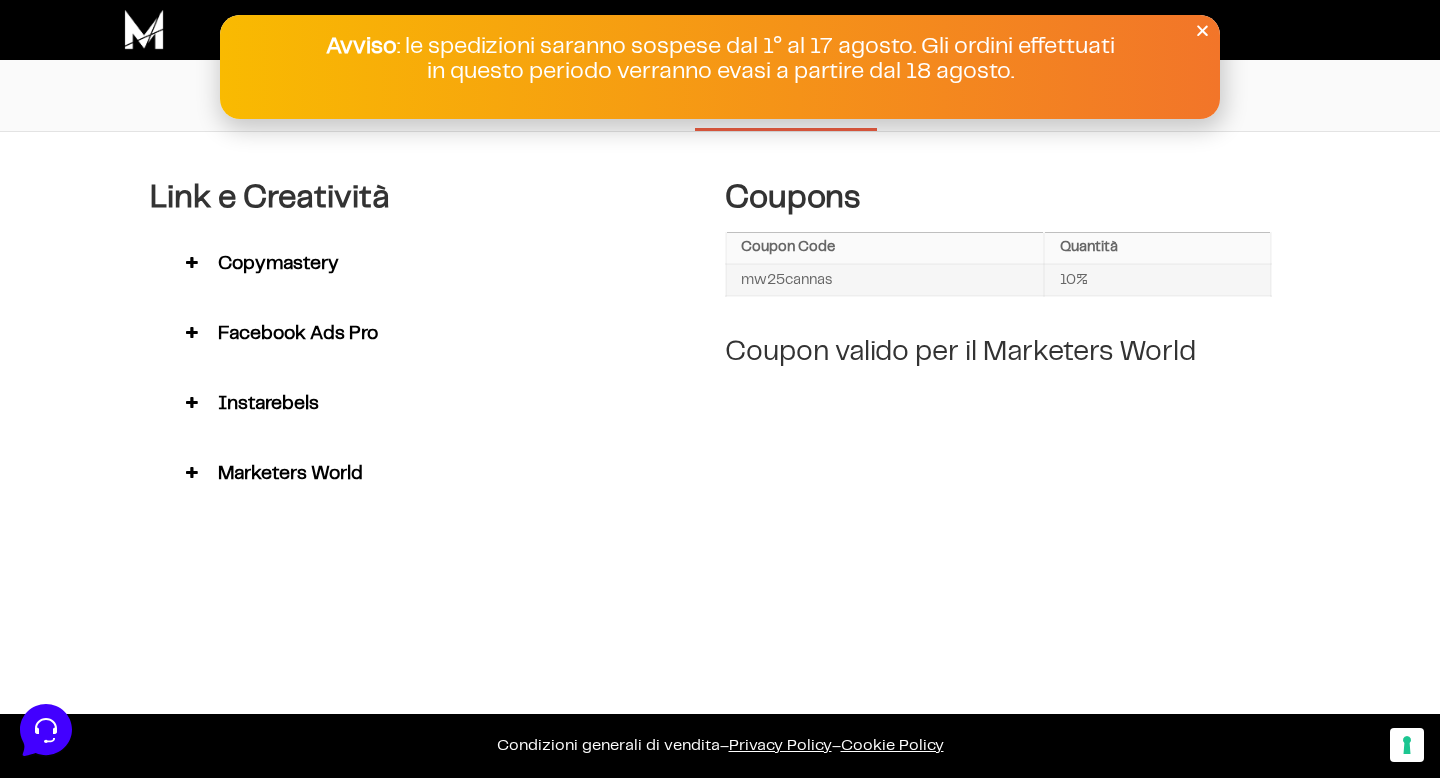 click at bounding box center [1202, 30] 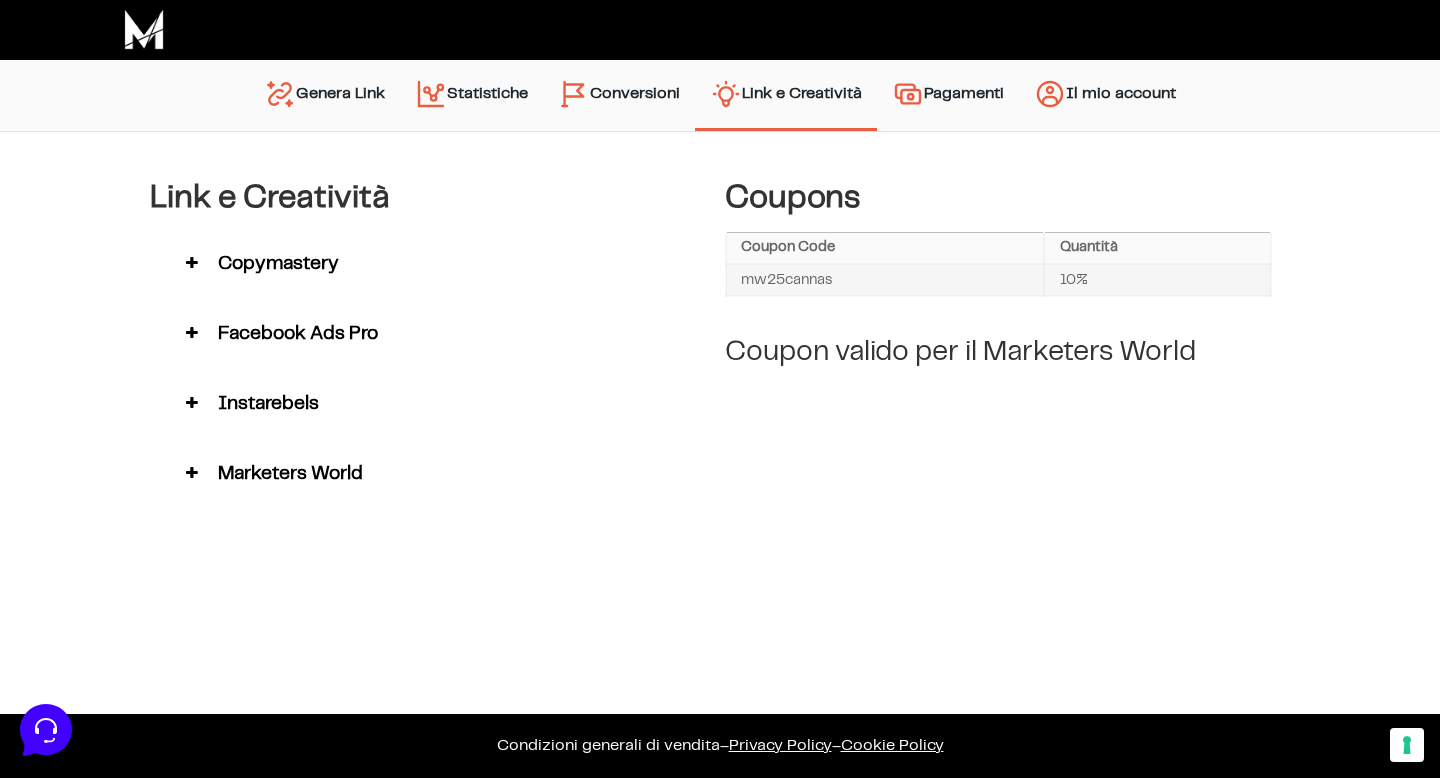 click on "Conversioni" at bounding box center (619, 95) 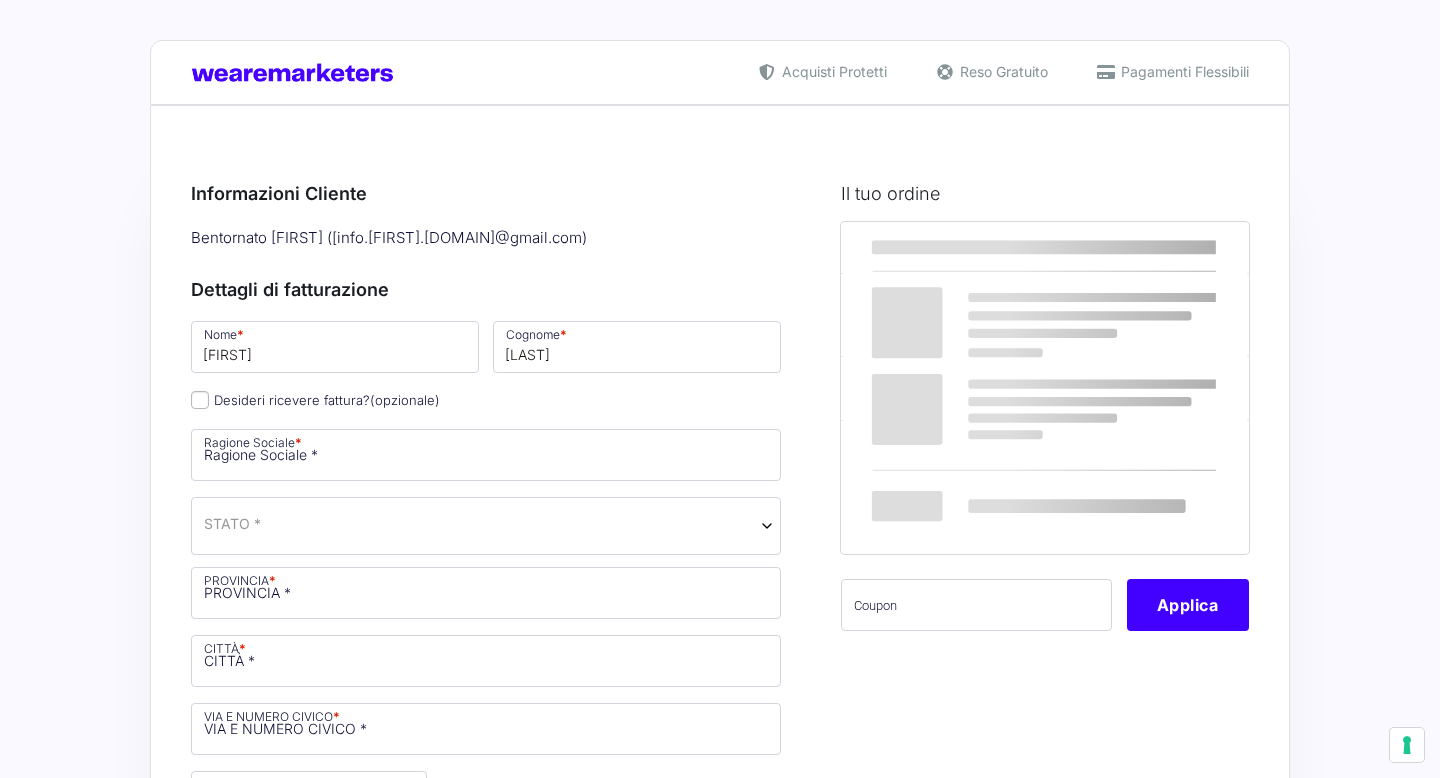 select 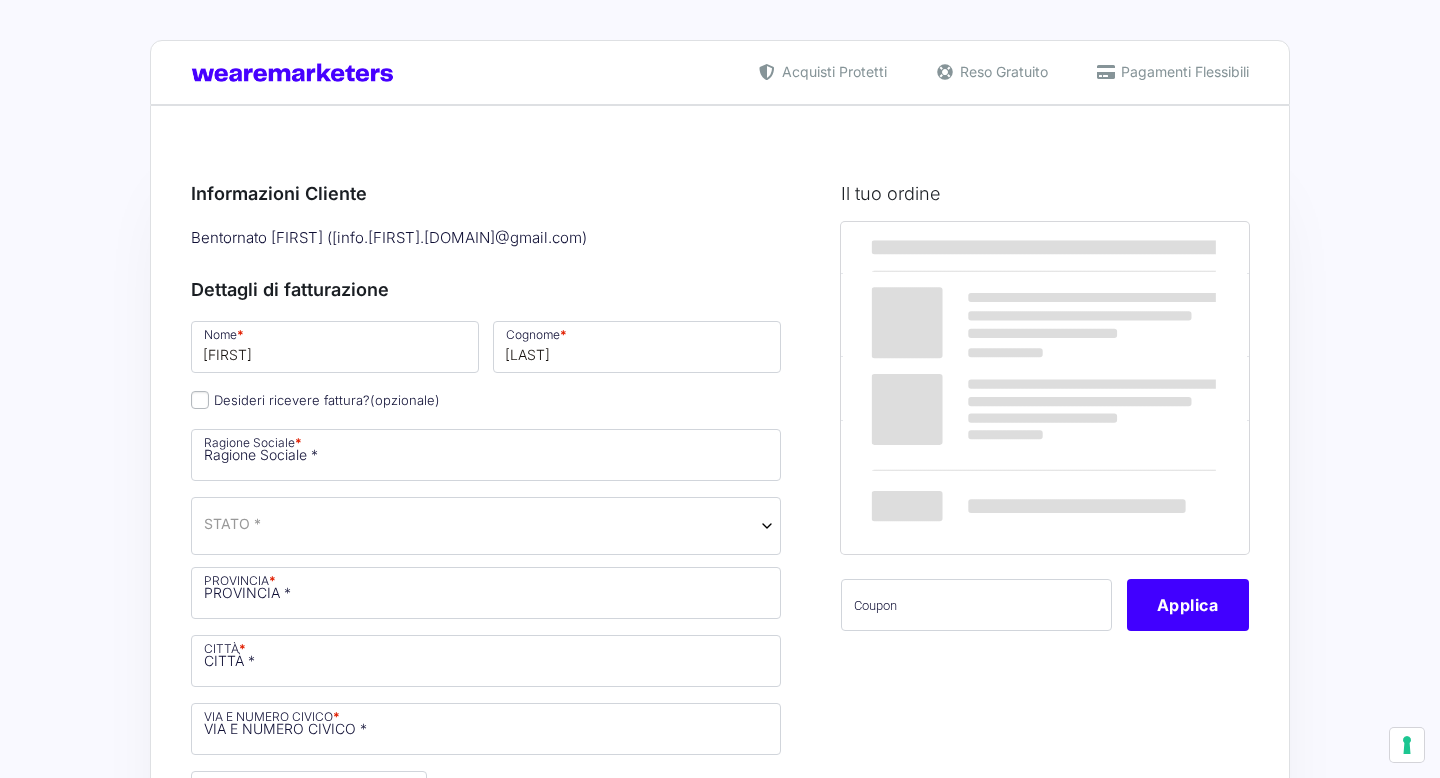 scroll, scrollTop: 0, scrollLeft: 0, axis: both 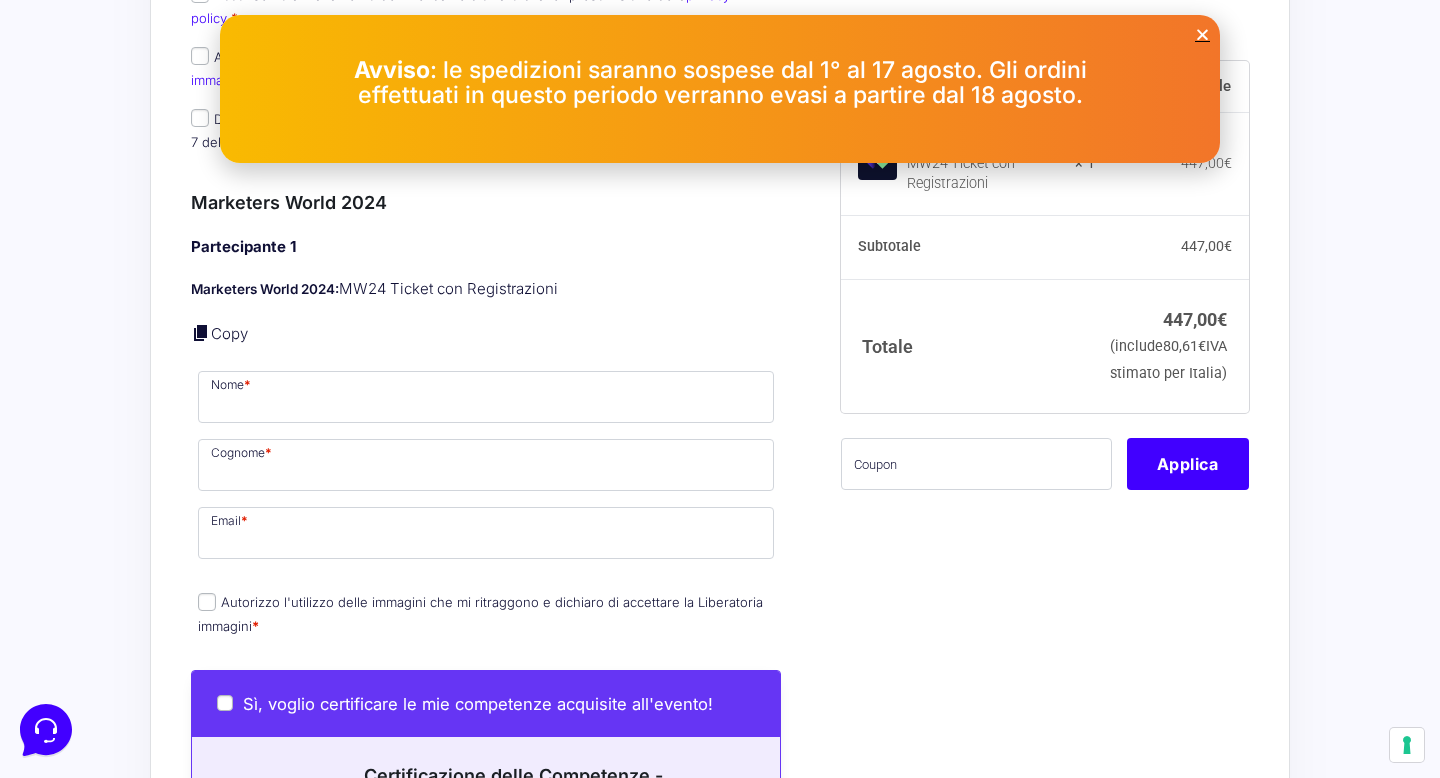 click at bounding box center [1202, 34] 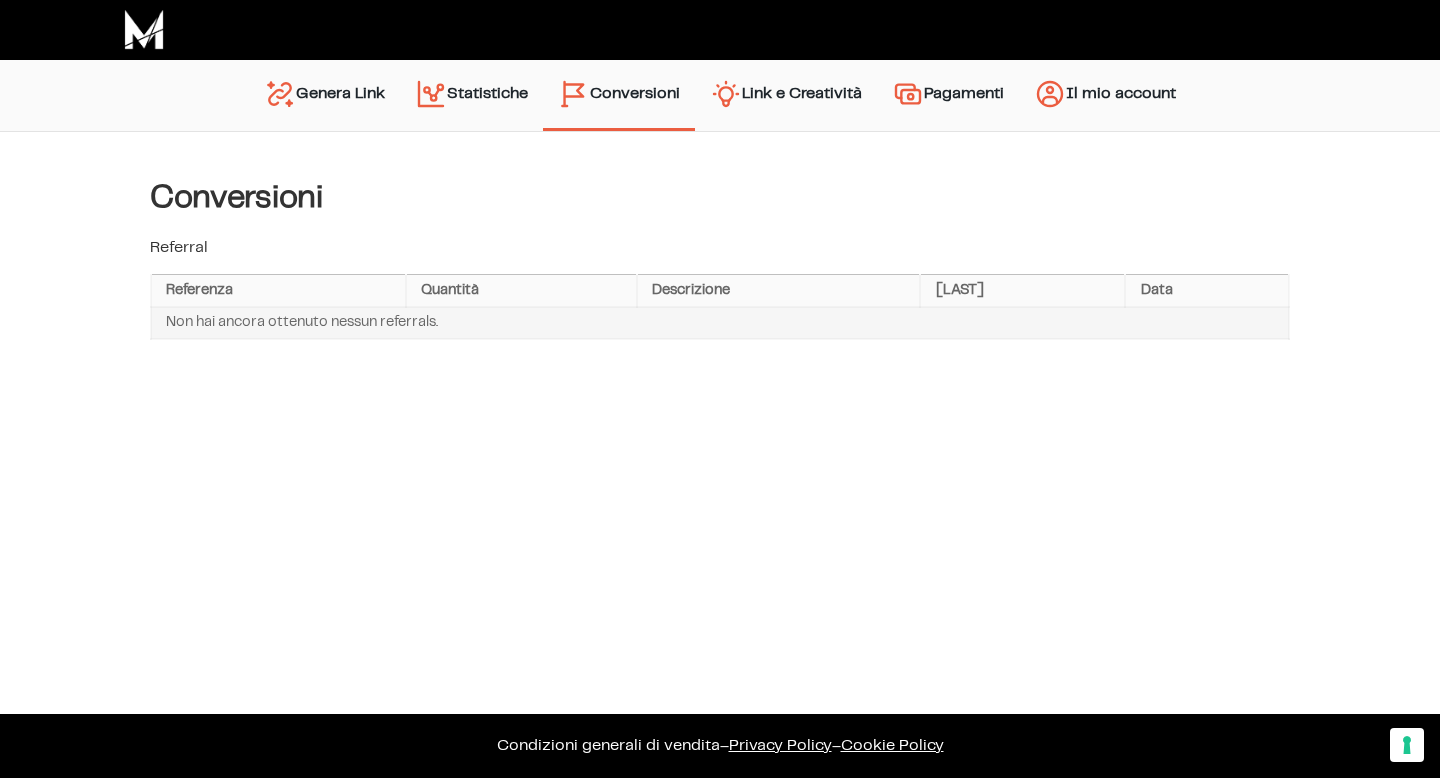scroll, scrollTop: 0, scrollLeft: 0, axis: both 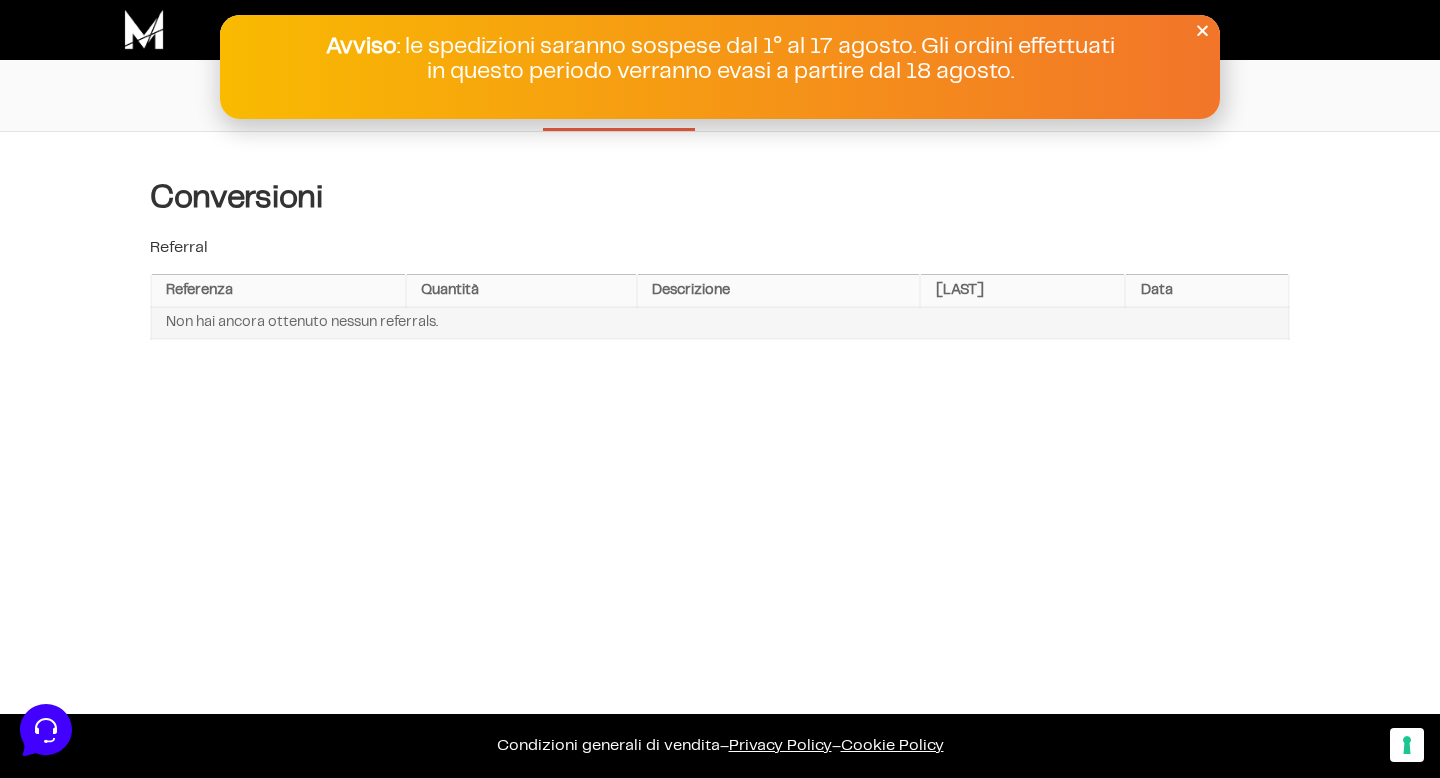 click on "Avviso : le spedizioni saranno sospese dal 1° al 17 agosto. Gli ordini effettuati in questo periodo verranno evasi a partire dal 18 agosto." at bounding box center [720, 67] 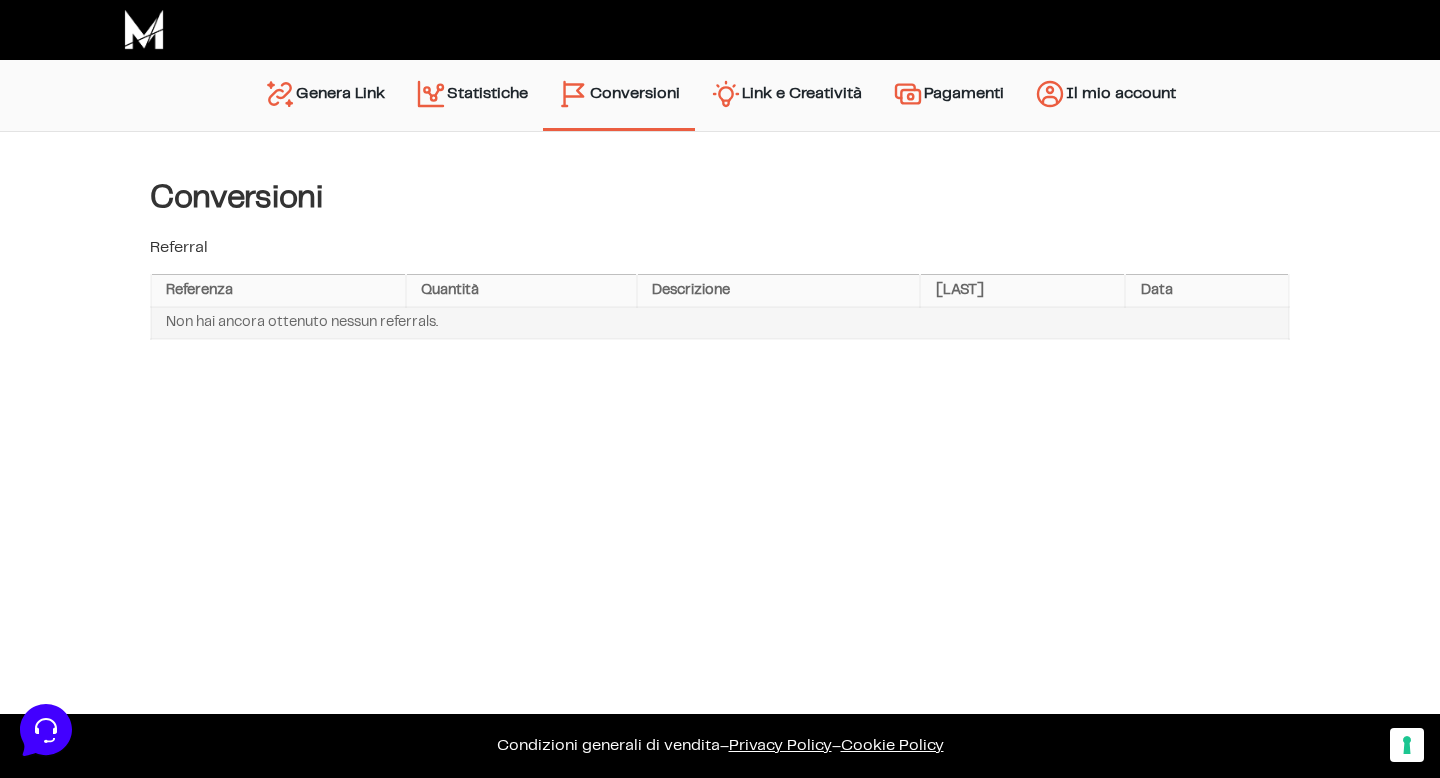 click on "Genera Link" at bounding box center [324, 95] 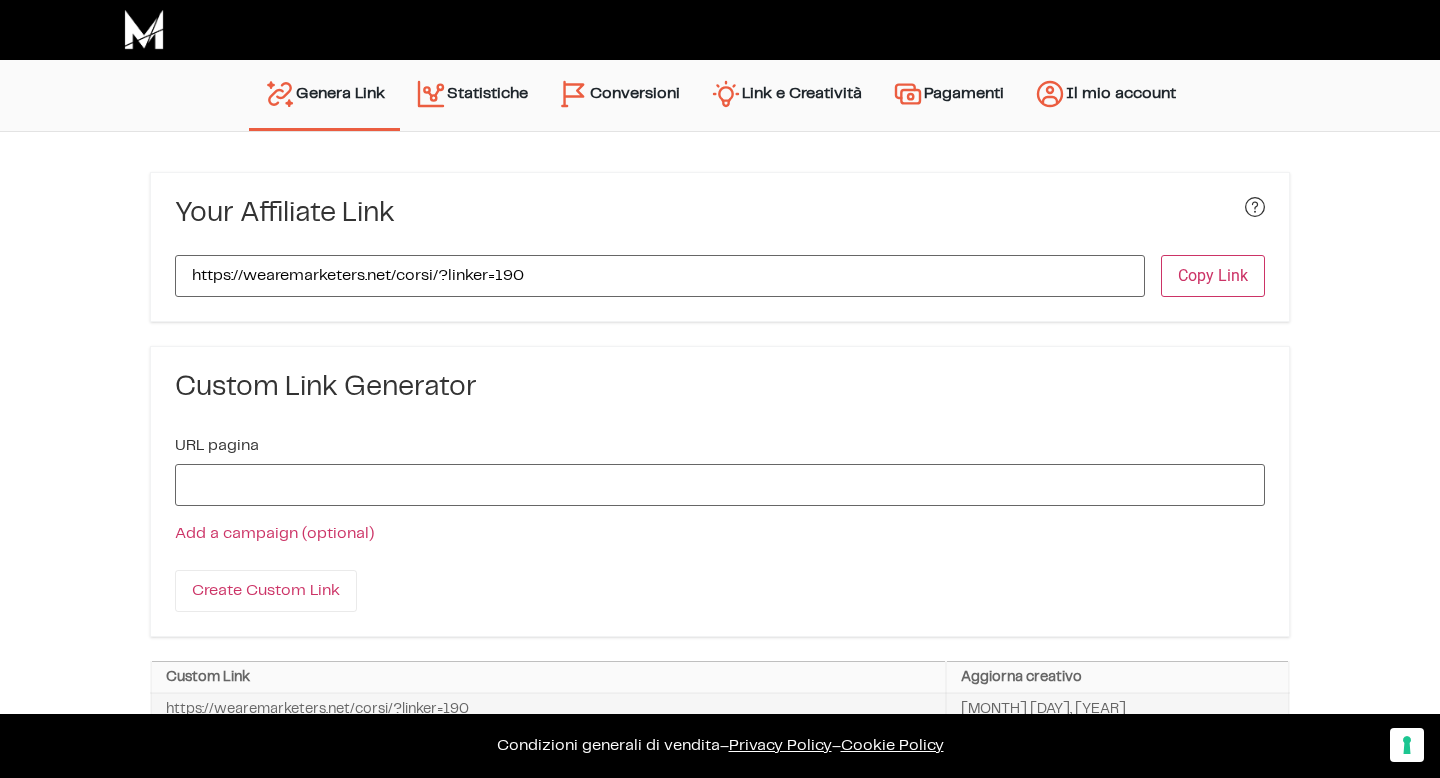 scroll, scrollTop: 0, scrollLeft: 0, axis: both 